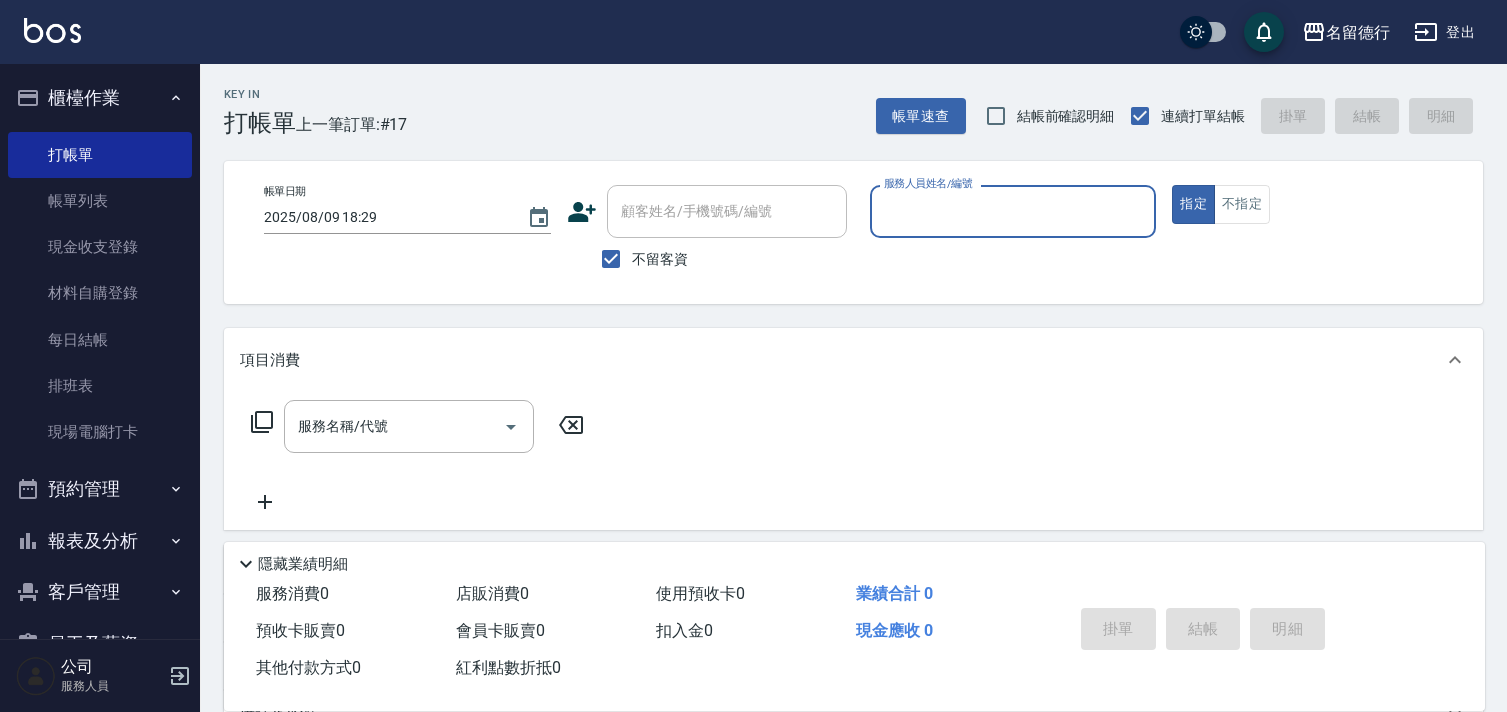 scroll, scrollTop: 0, scrollLeft: 0, axis: both 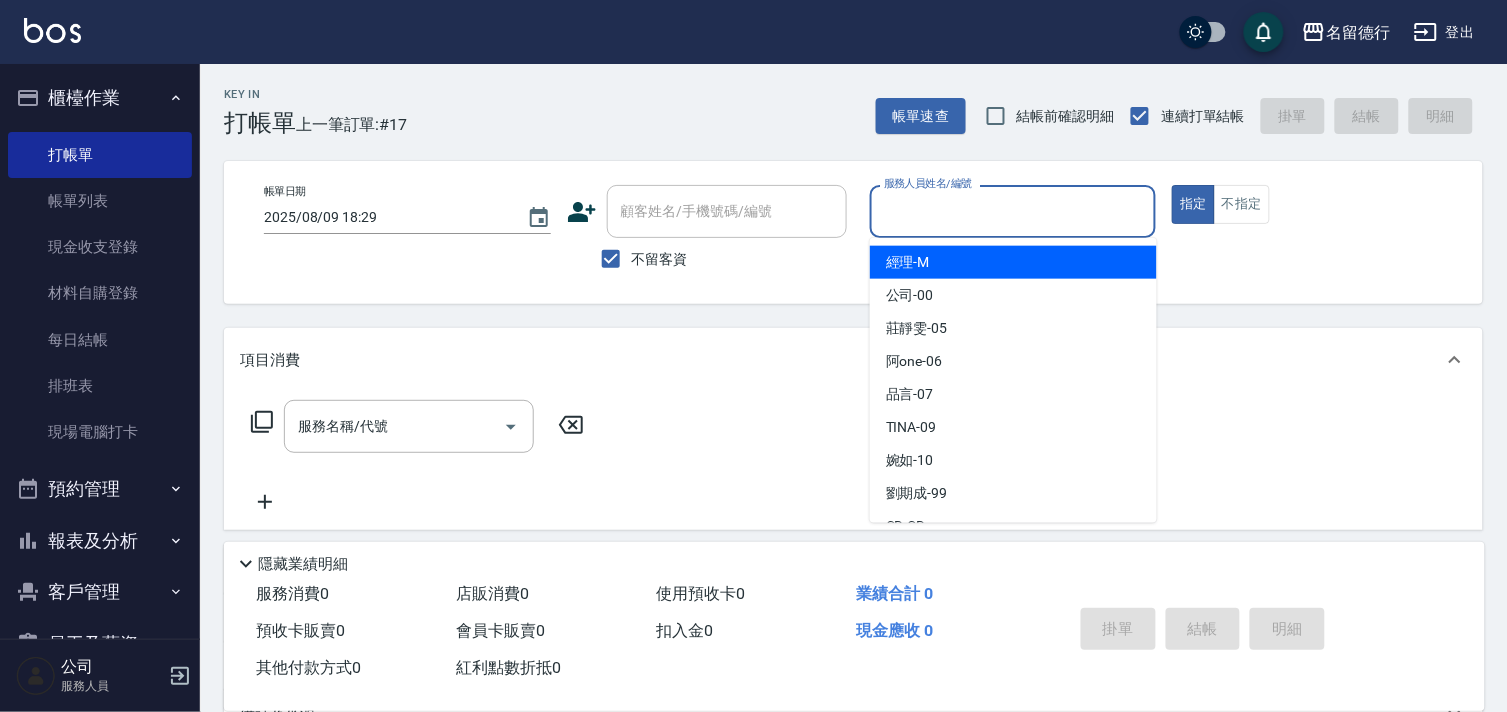 click on "服務人員姓名/編號" at bounding box center (1013, 211) 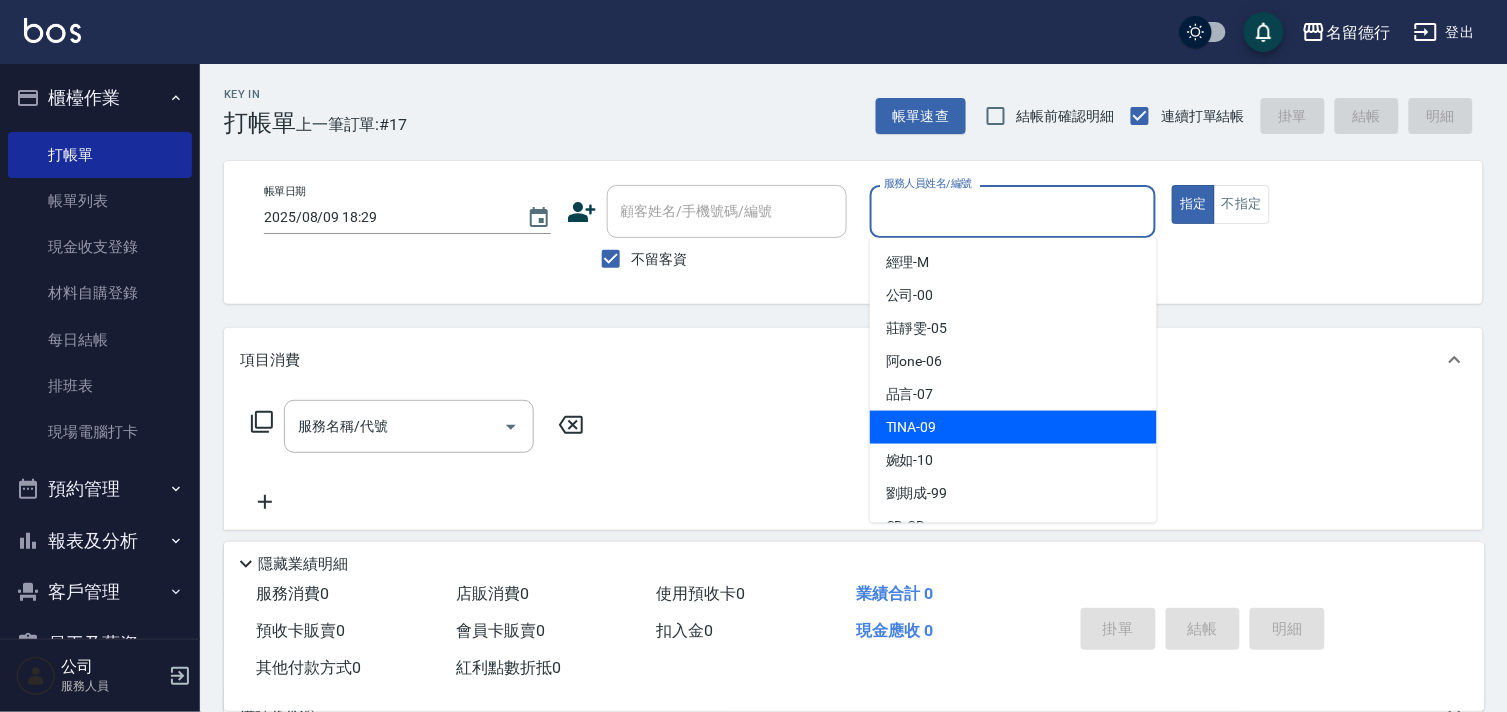 click on "TINA -09" at bounding box center [911, 427] 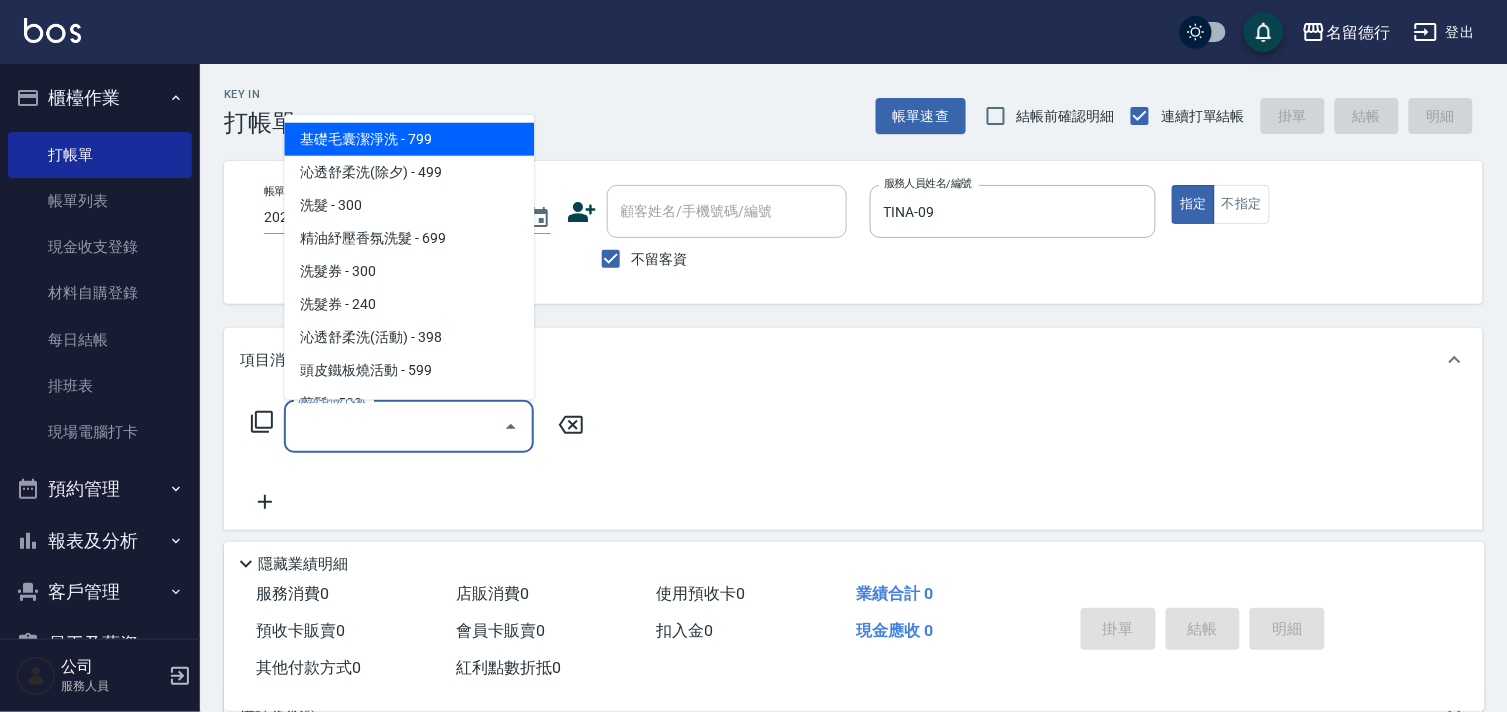 click on "服務名稱/代號" at bounding box center (394, 426) 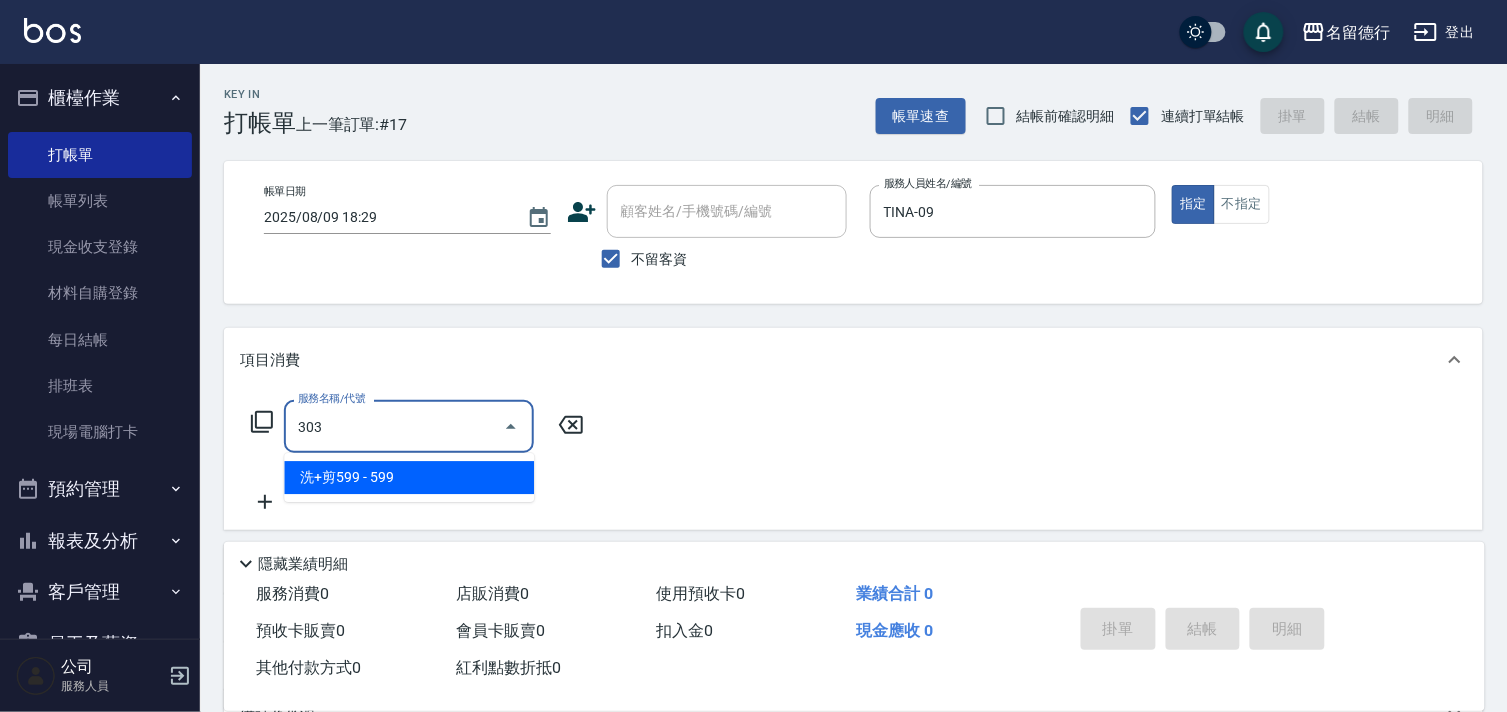 click on "洗+剪599 - 599" at bounding box center (409, 477) 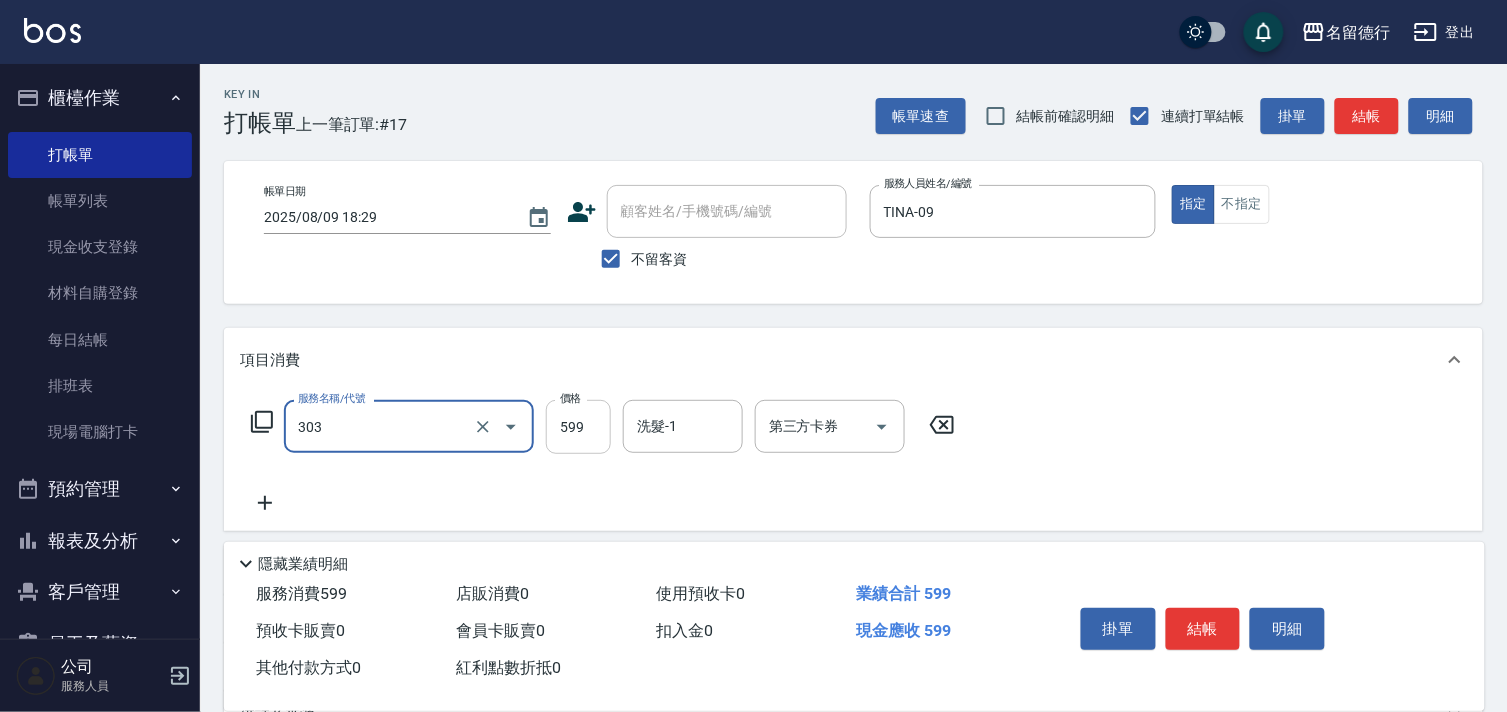 type on "洗+剪599(303)" 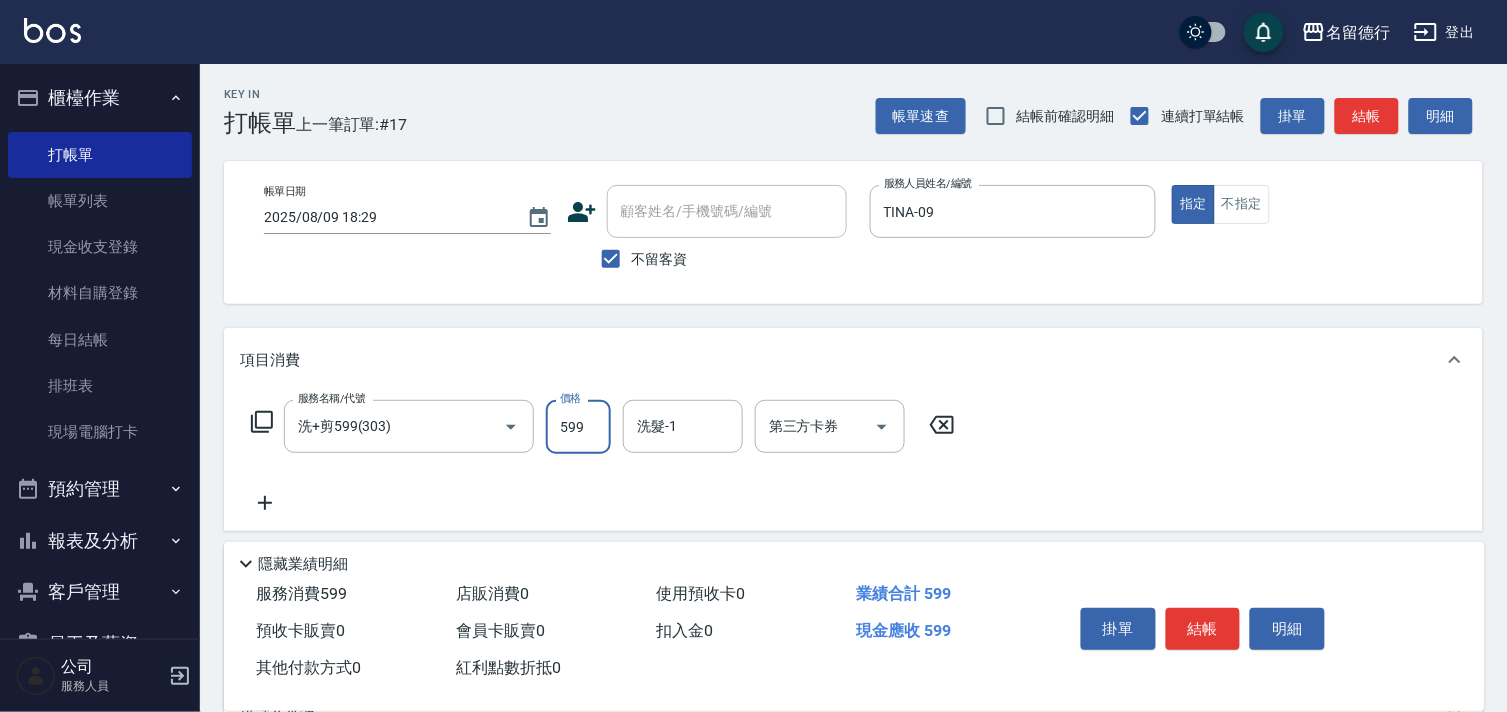 click on "599" at bounding box center (578, 427) 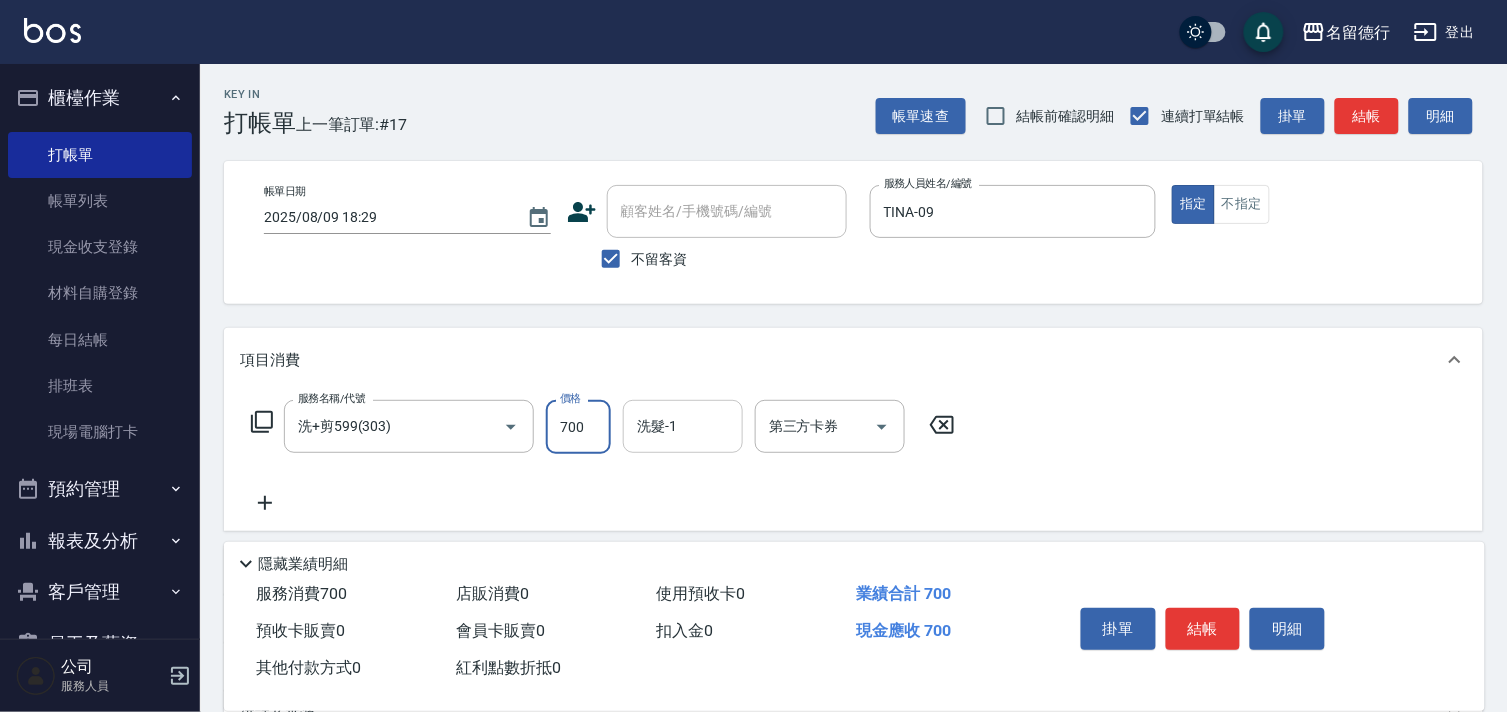 type on "700" 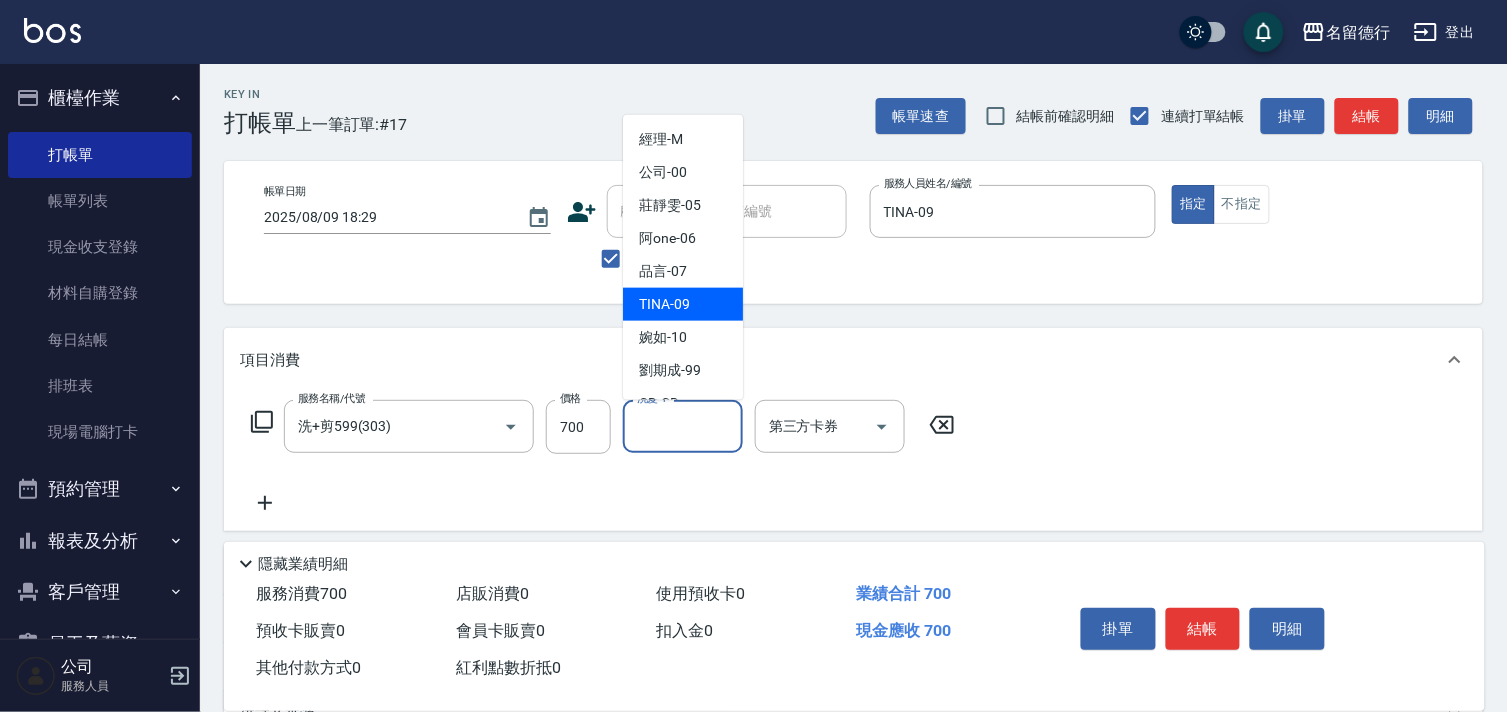 click on "TINA -09" at bounding box center (683, 304) 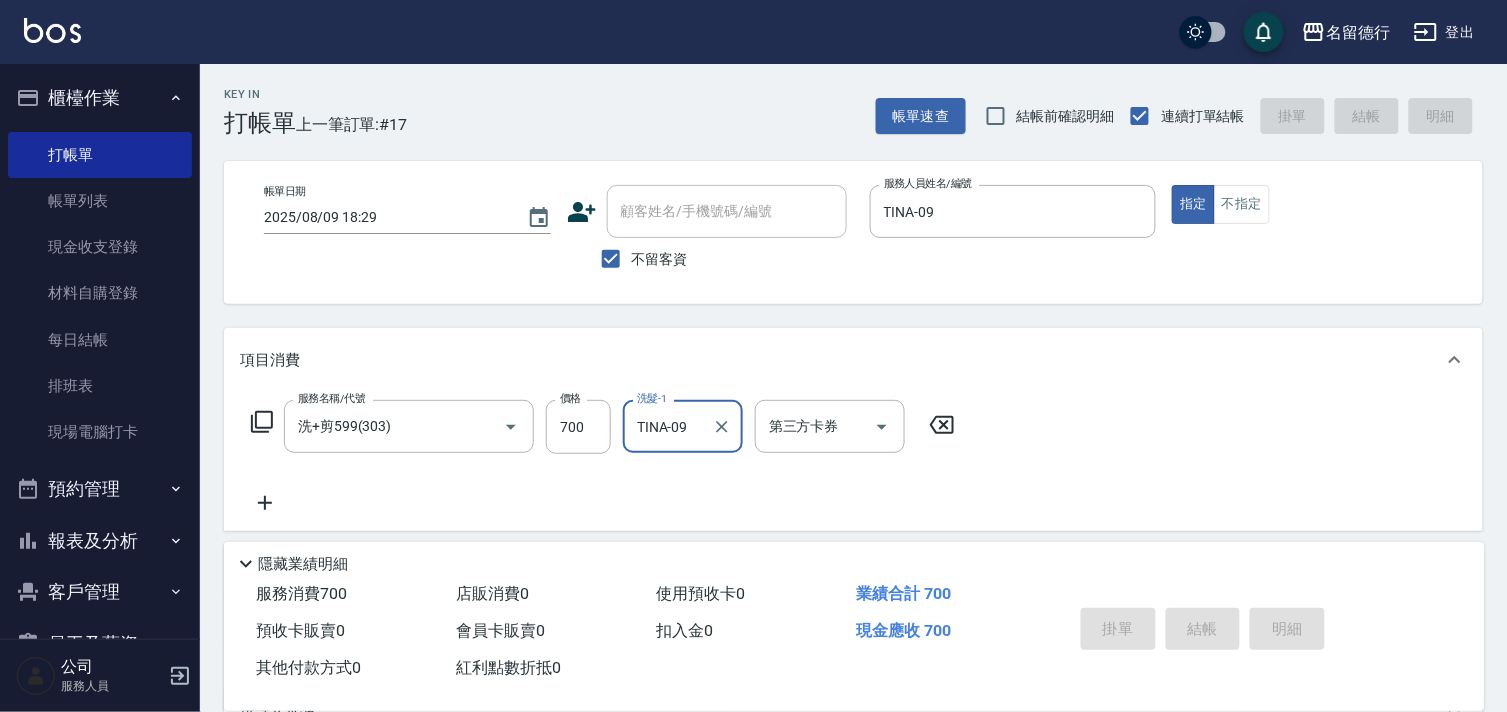 type on "2025/08/09 19:11" 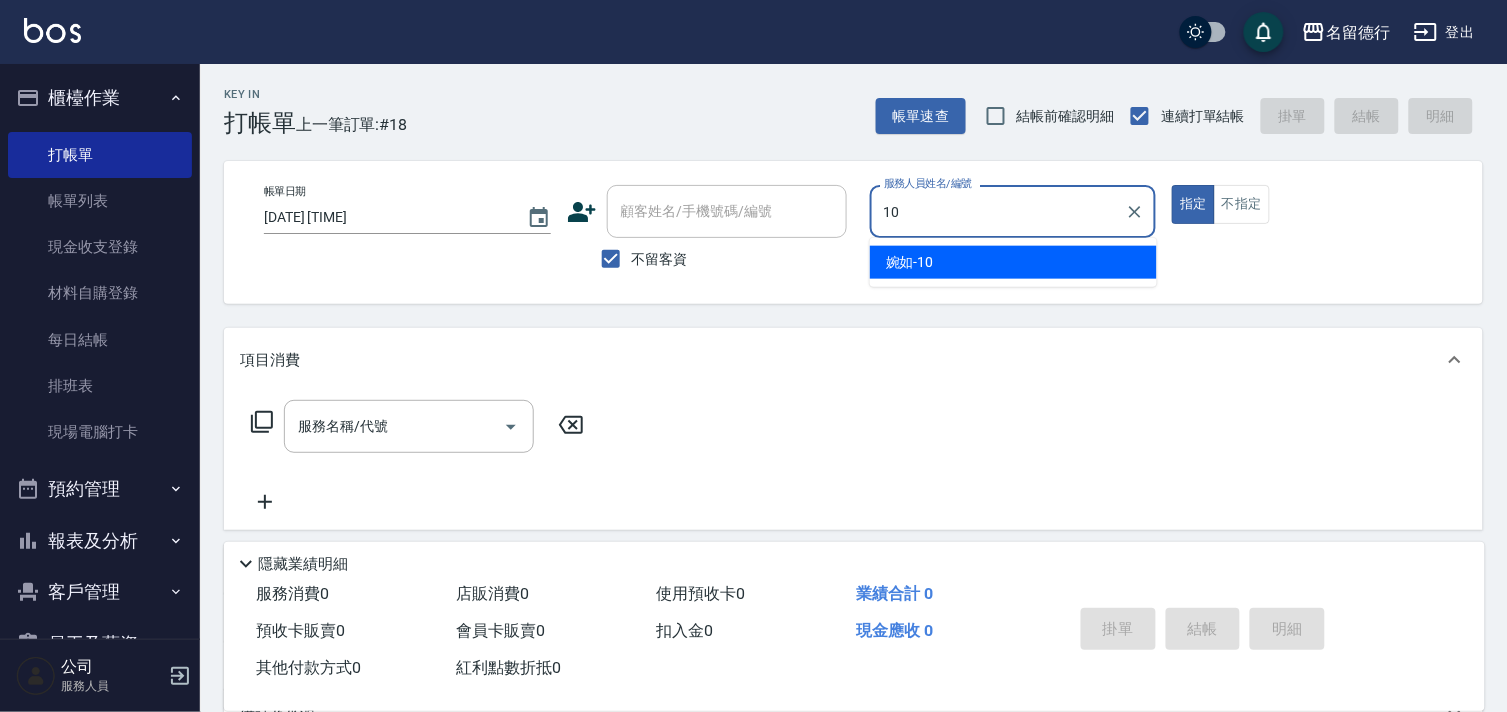 type on "婉如-10" 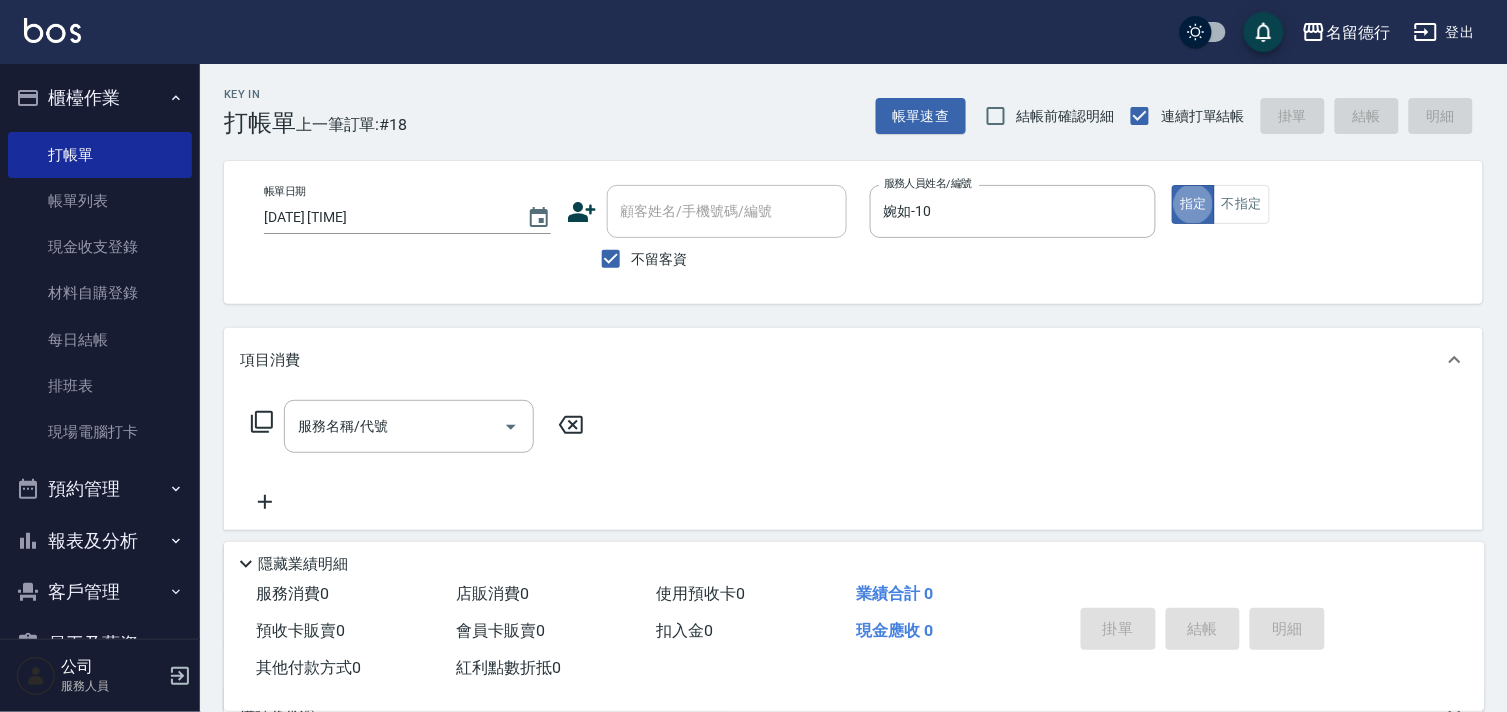 type on "true" 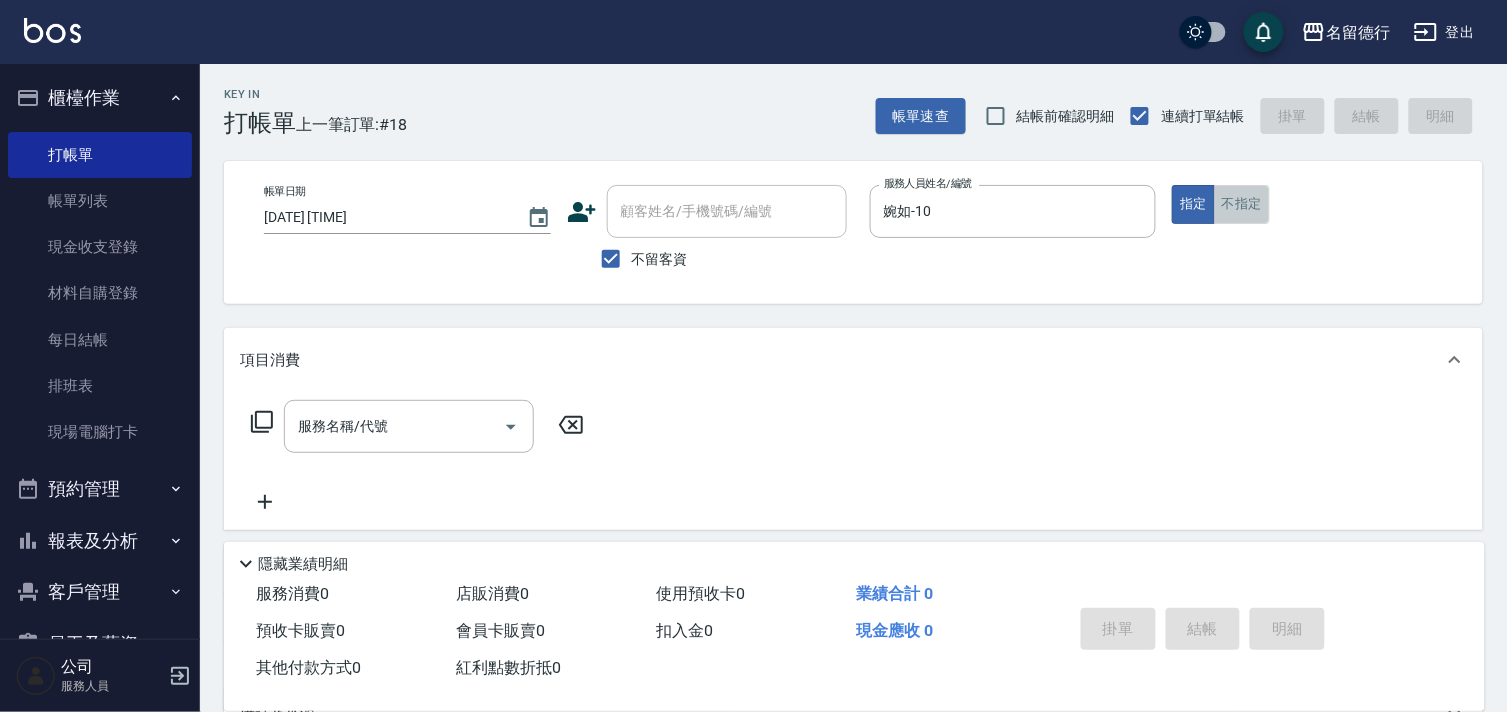 click on "不指定" at bounding box center [1242, 204] 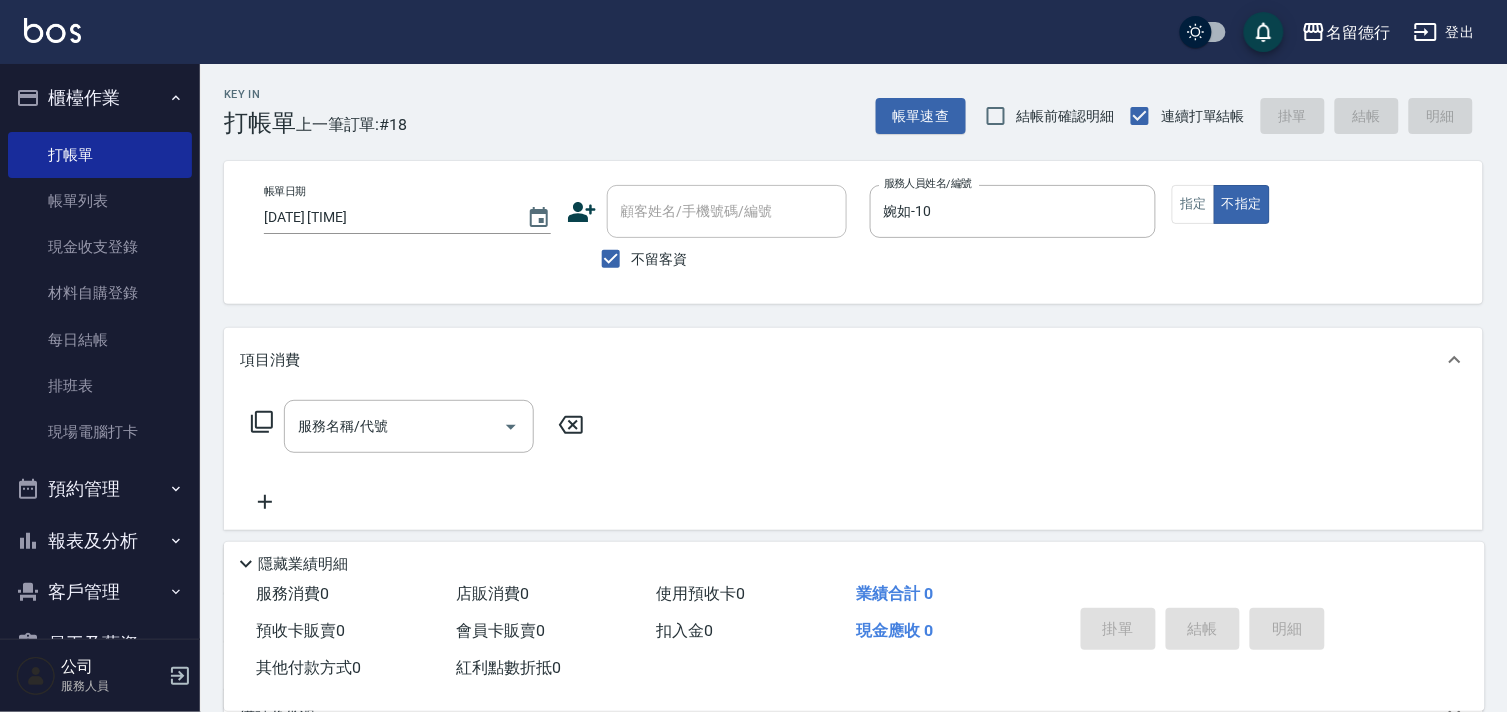 click 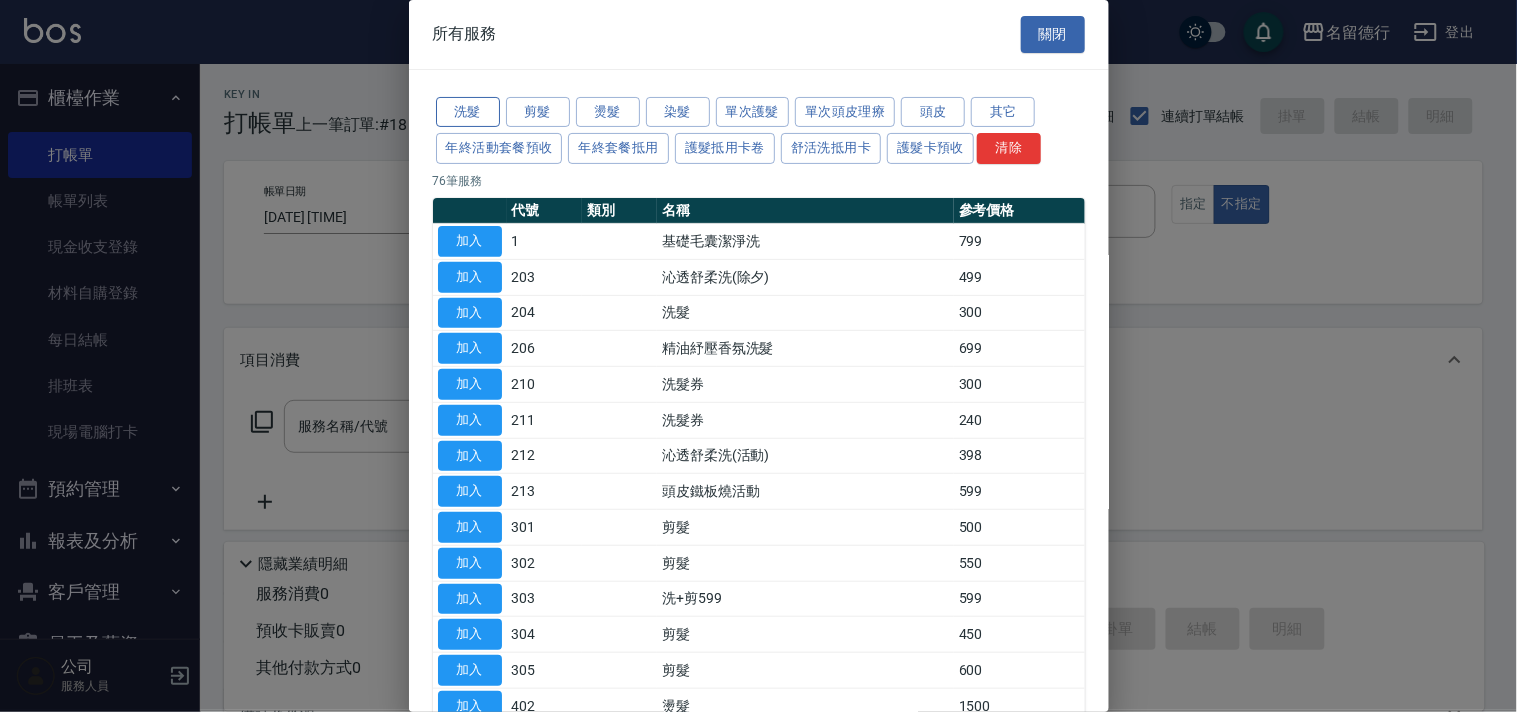 click on "洗髮" at bounding box center [468, 112] 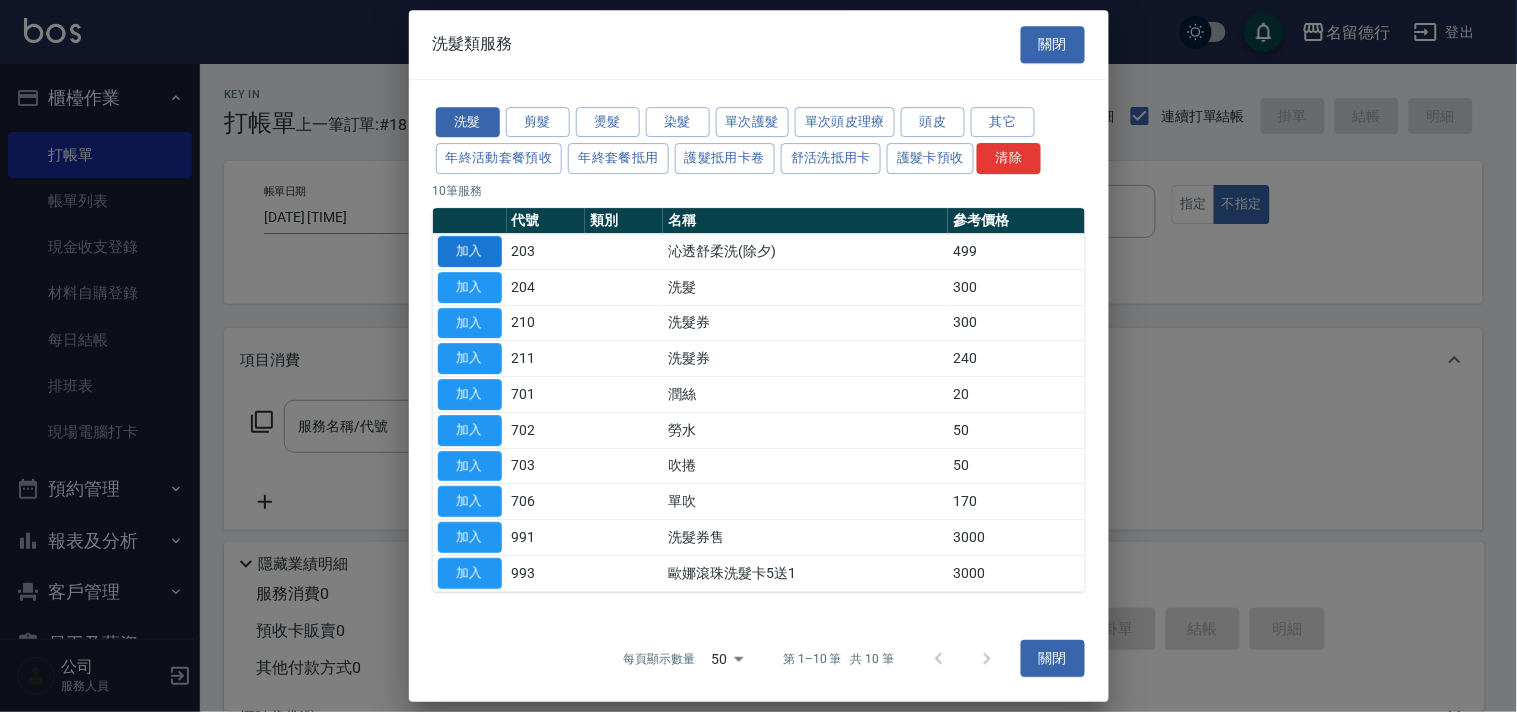 click on "加入" at bounding box center (470, 251) 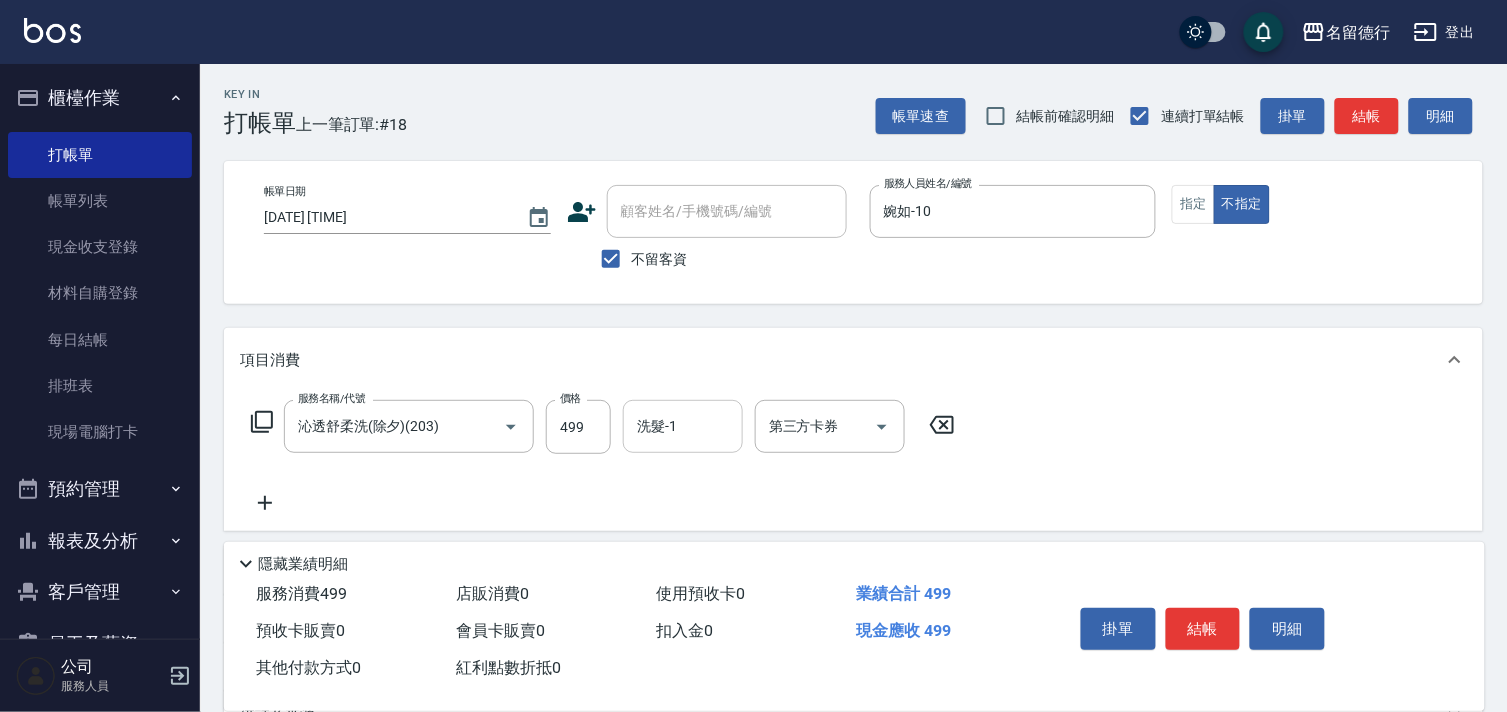 click on "洗髮-1" at bounding box center [683, 426] 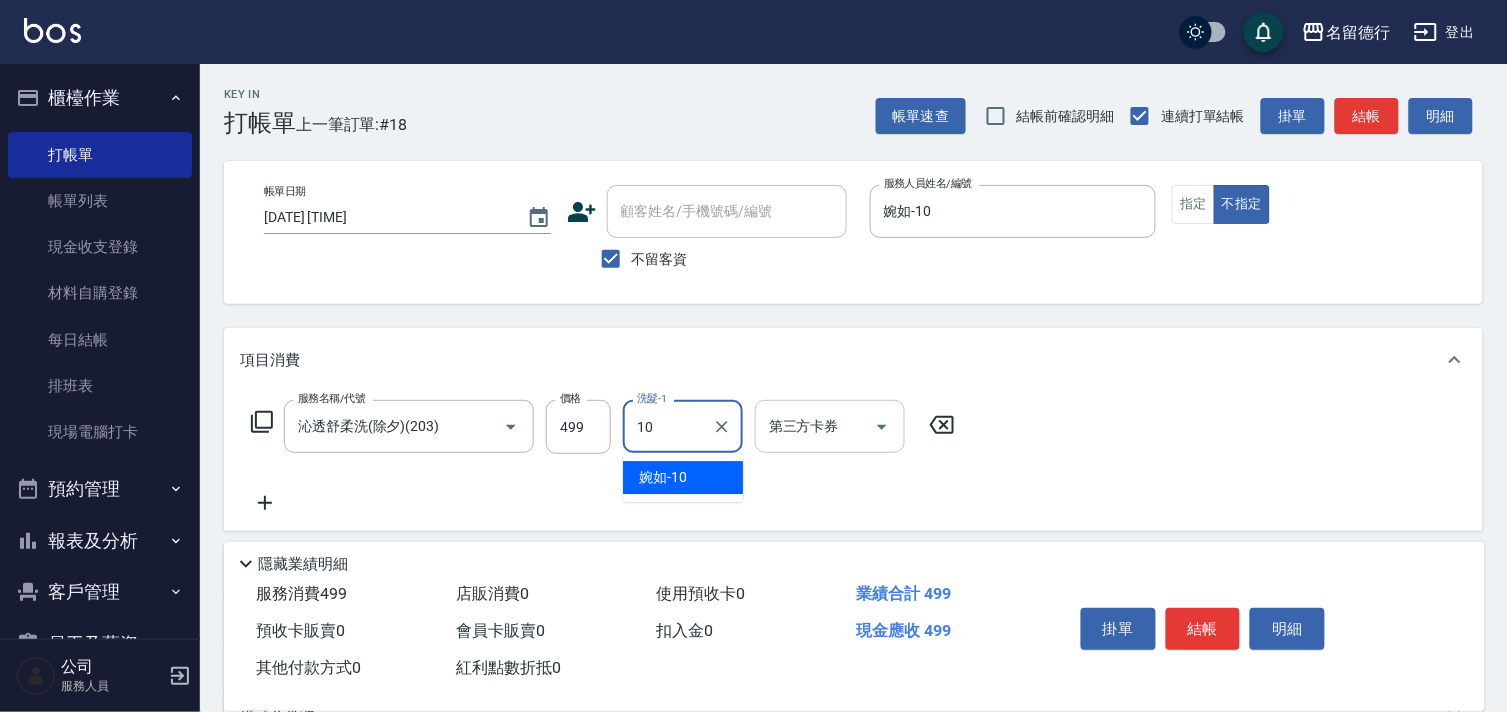 type on "婉如-10" 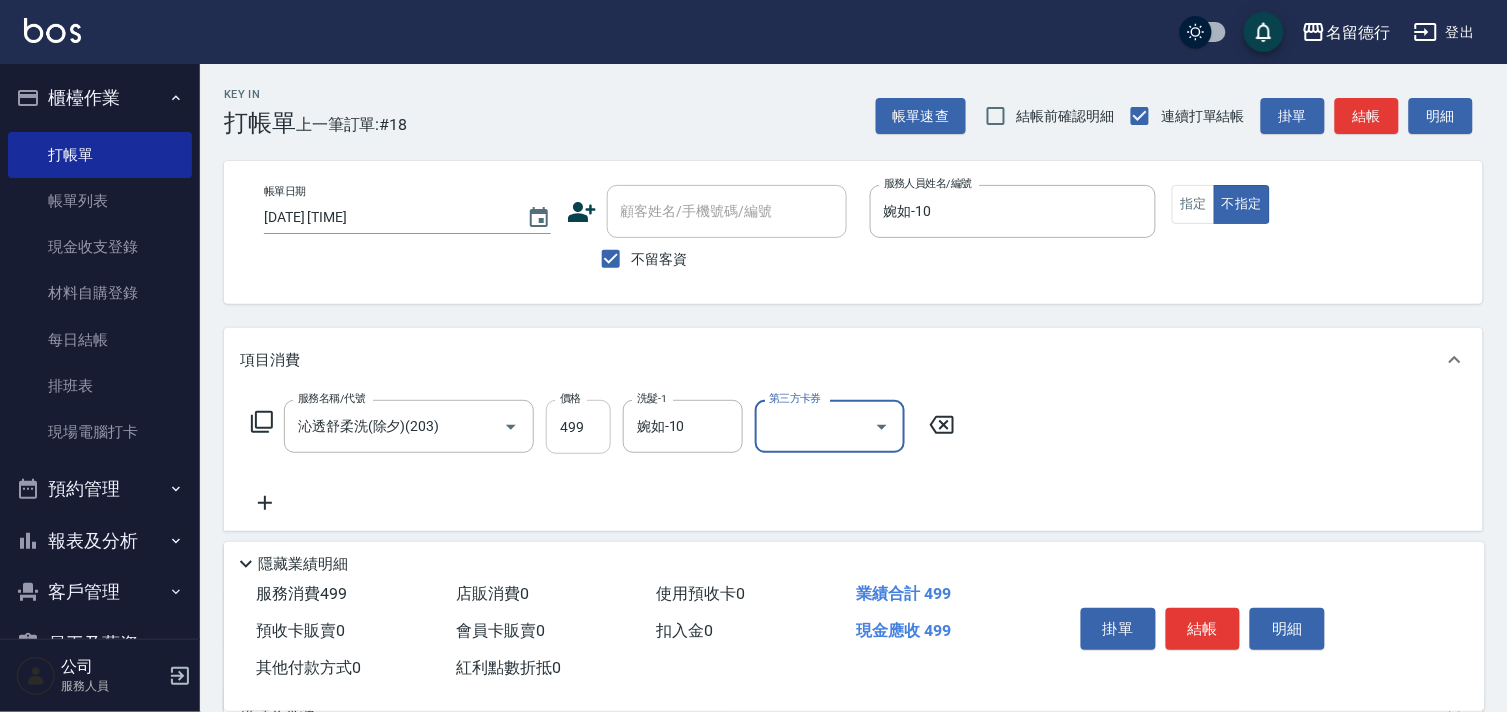 click on "499" at bounding box center (578, 427) 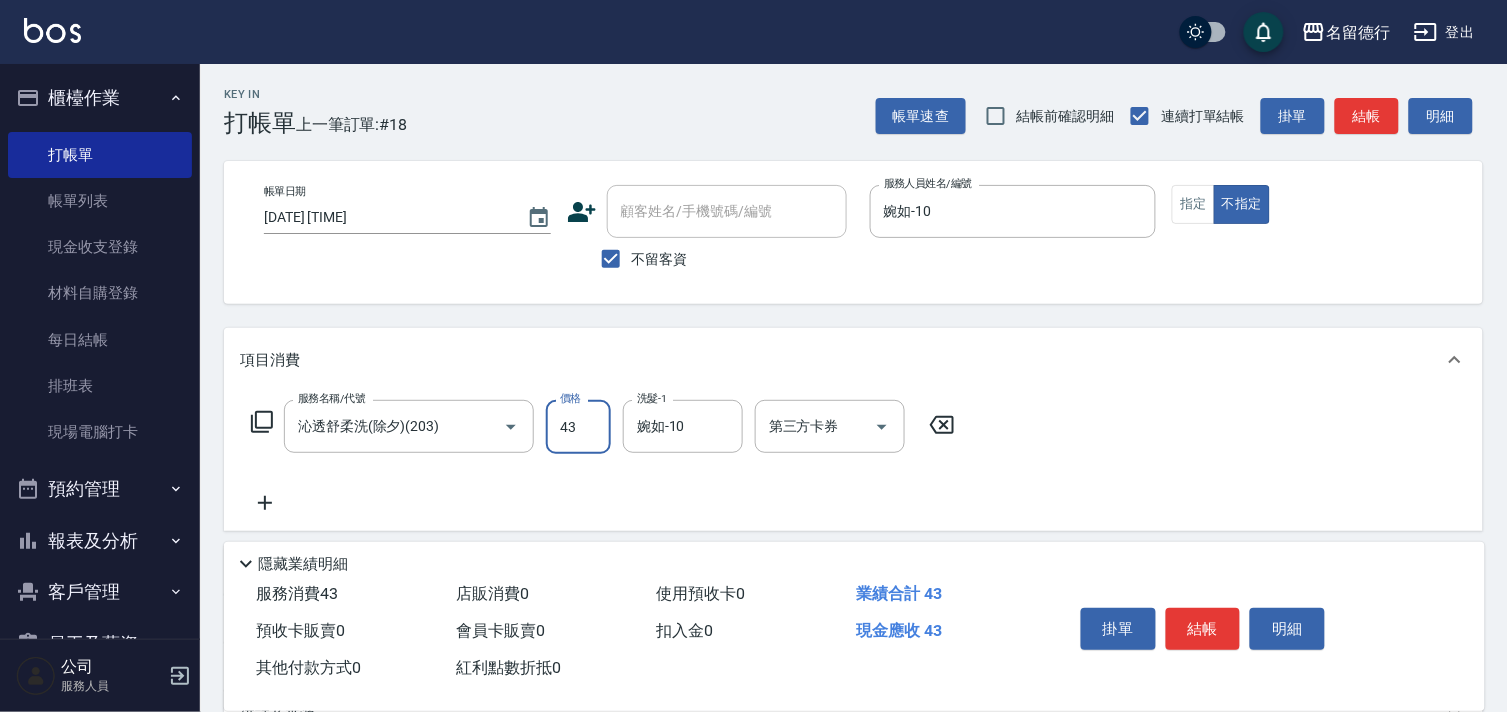 type on "430" 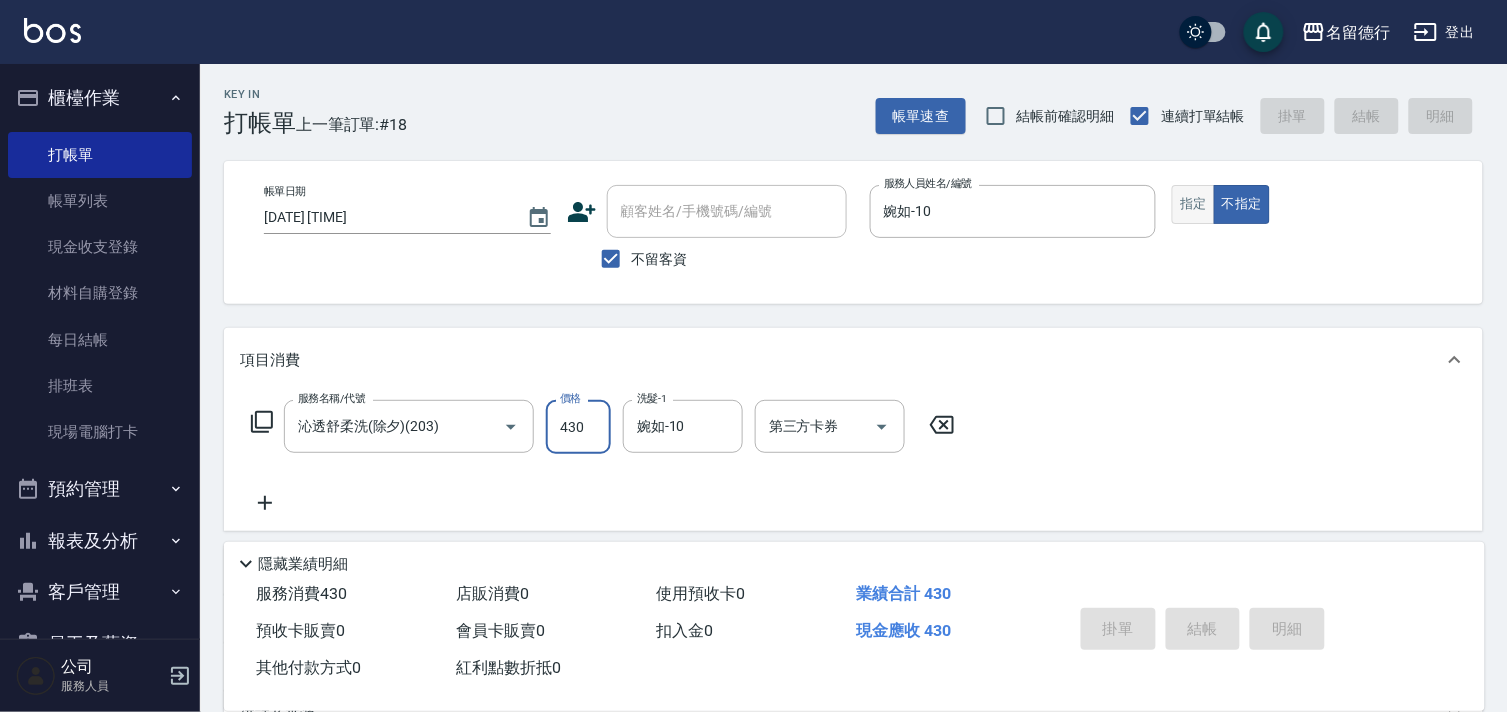 type on "2025/08/09 19:35" 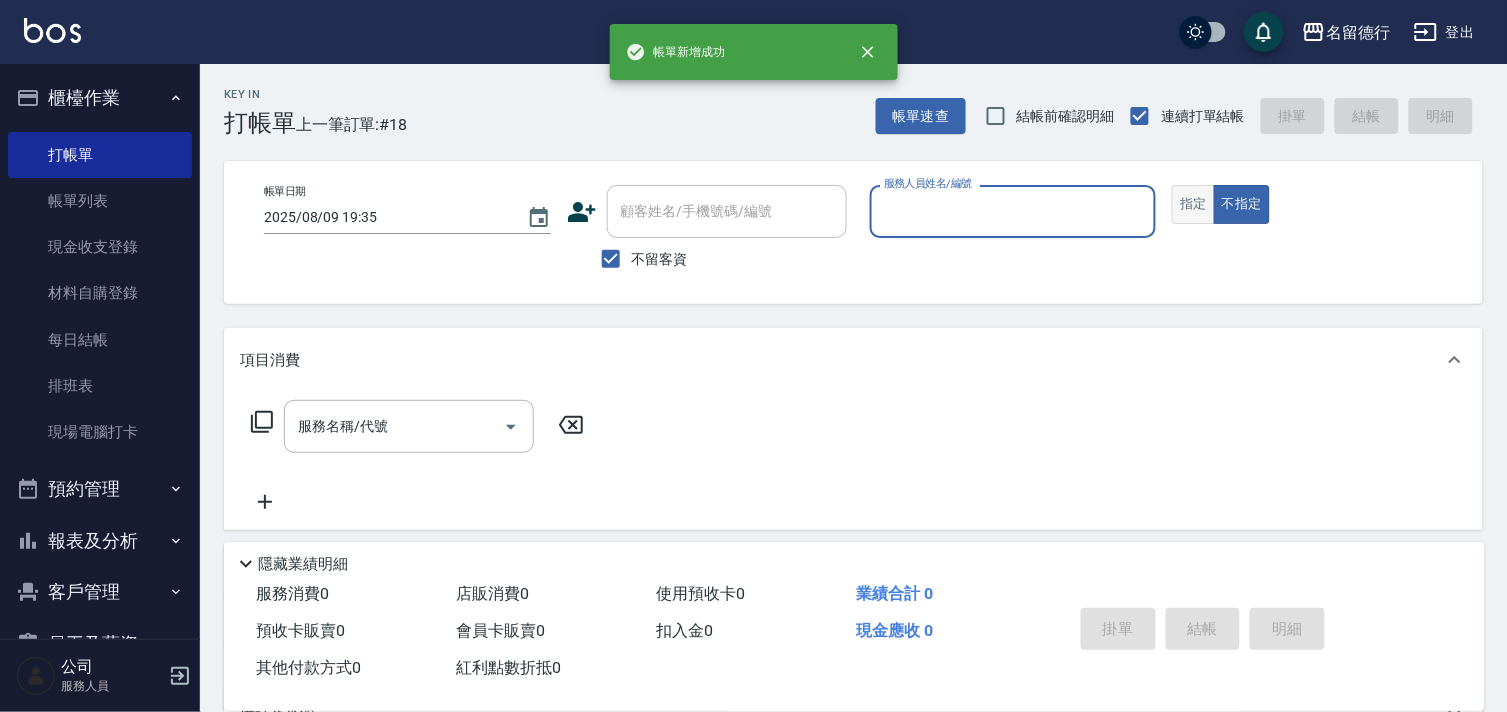 click on "指定" at bounding box center (1193, 204) 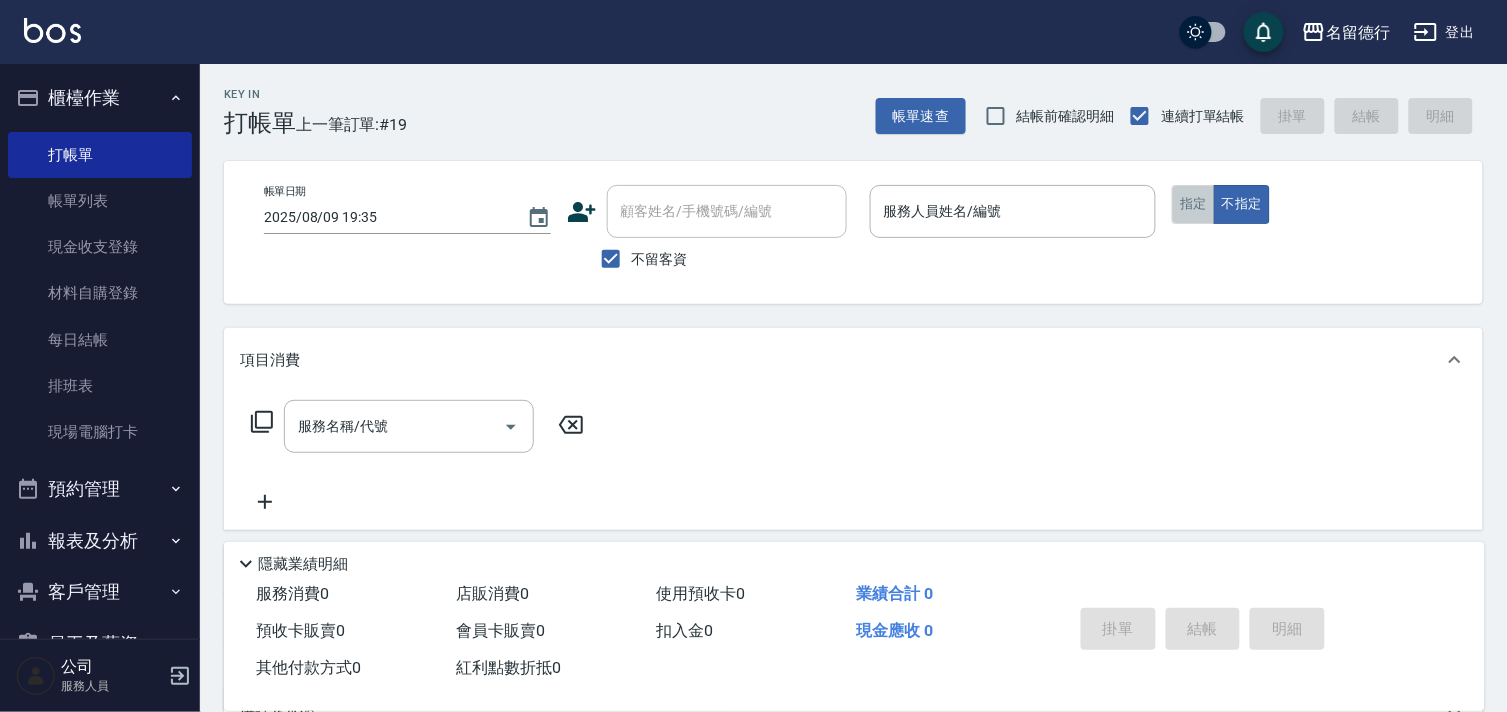 click on "指定" at bounding box center (1193, 204) 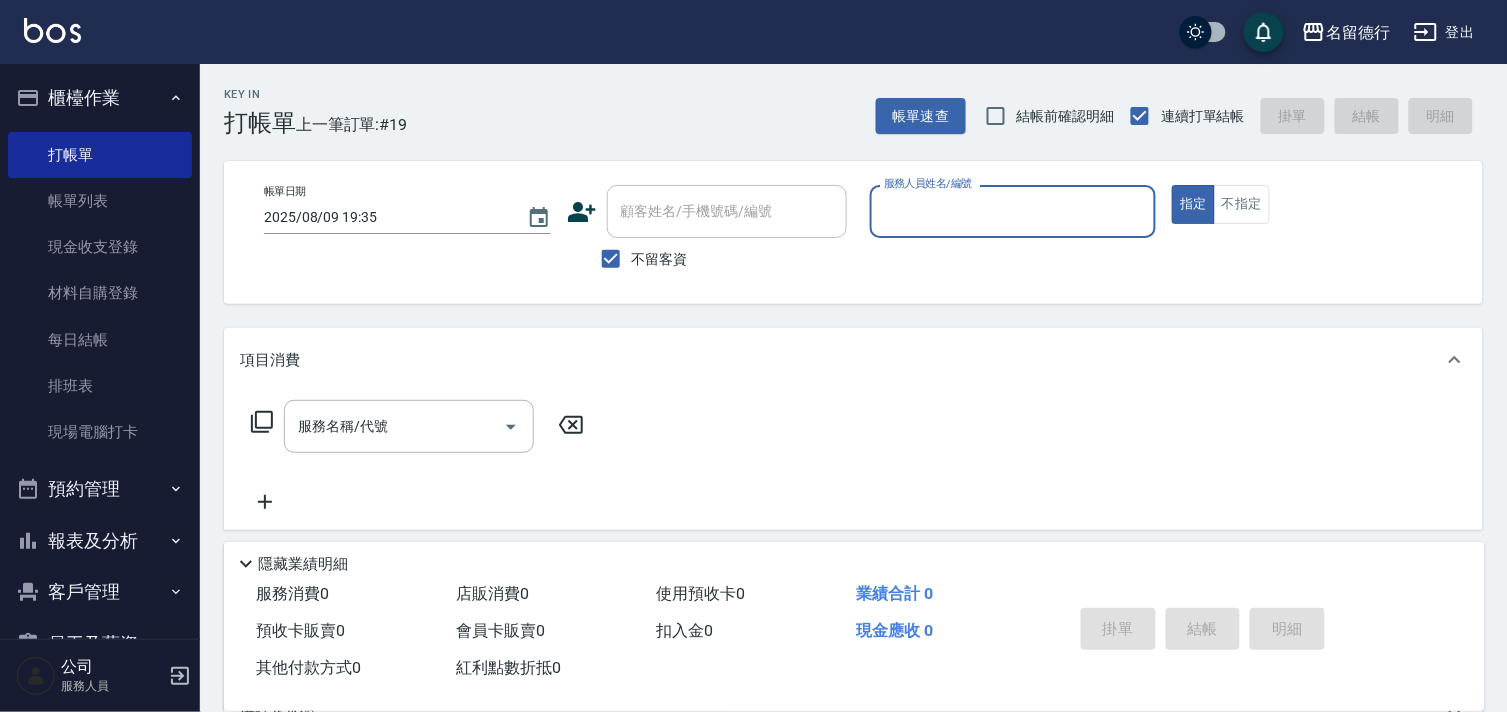 click on "服務人員姓名/編號" at bounding box center (1013, 211) 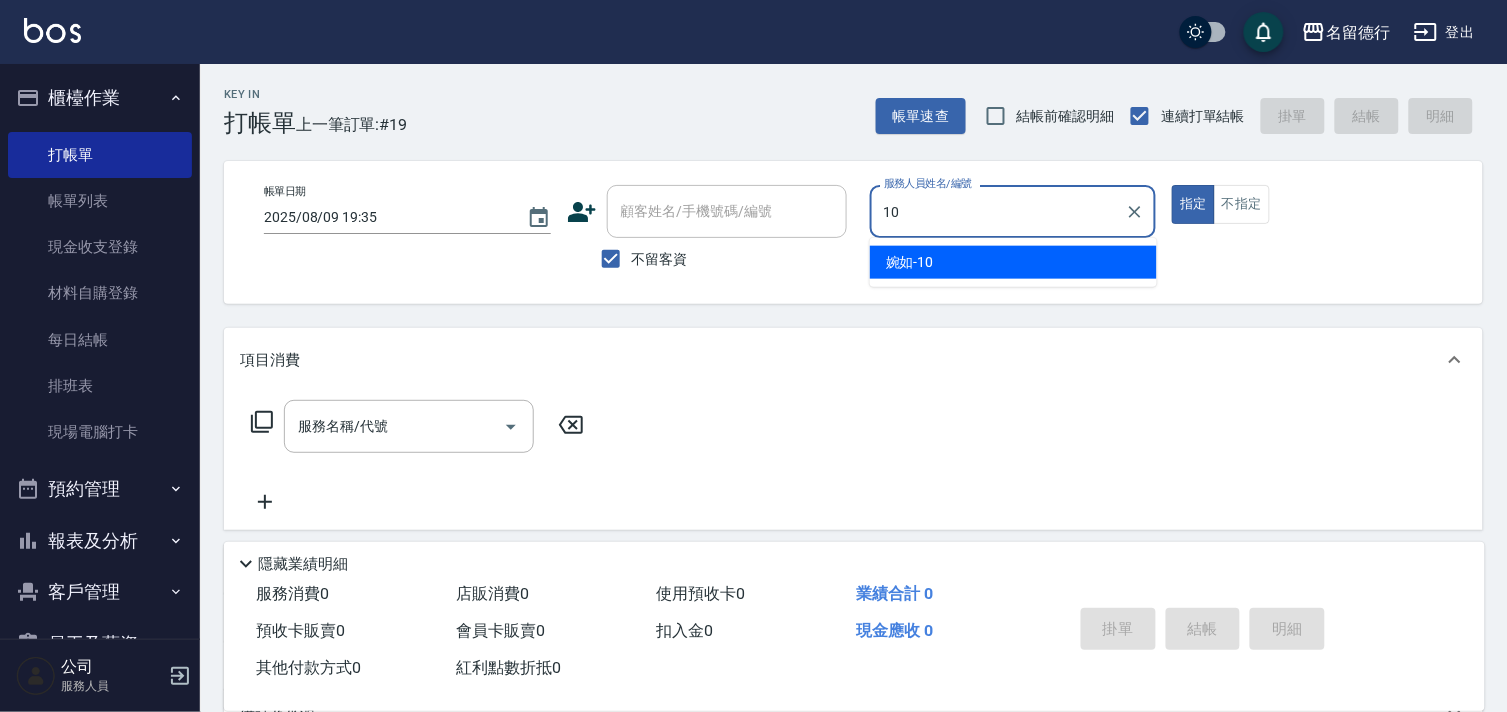 type on "婉如-10" 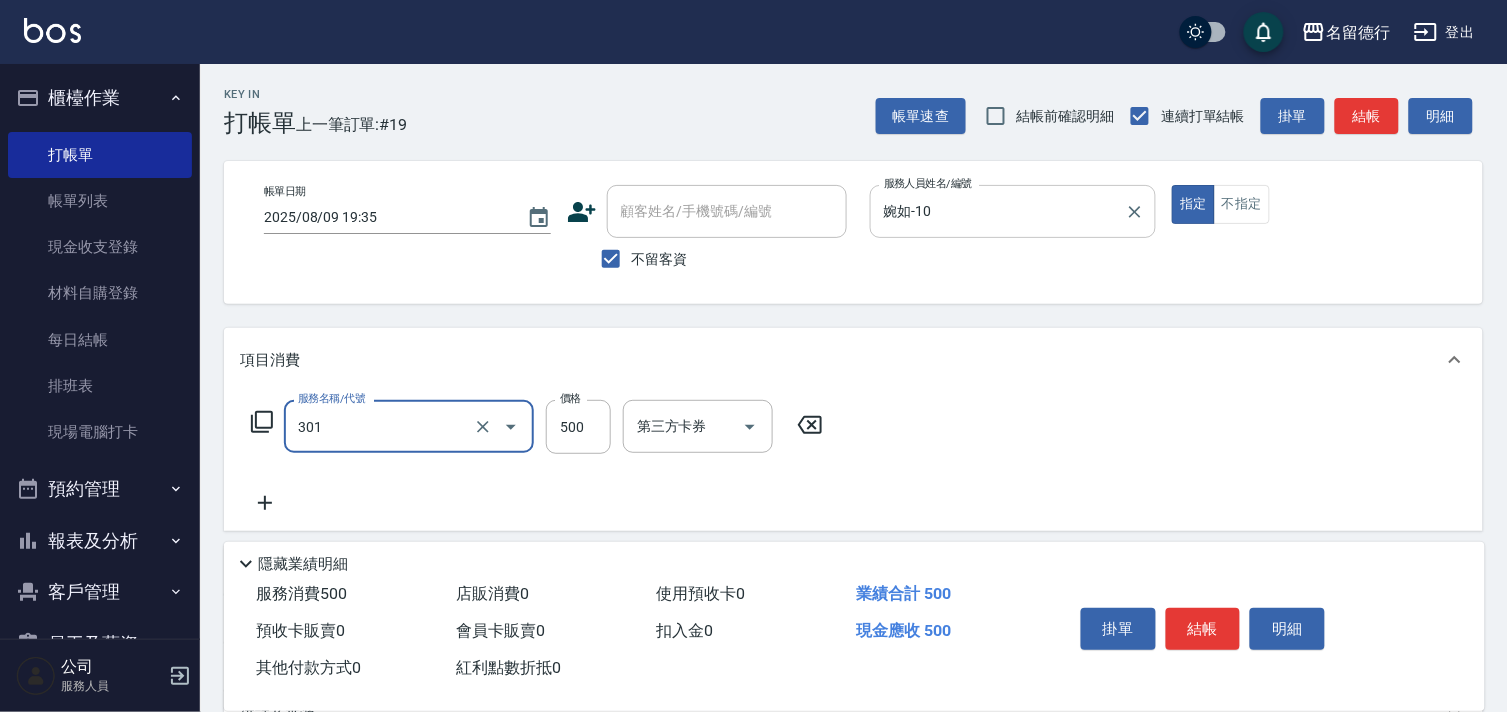 type on "剪髮(301)" 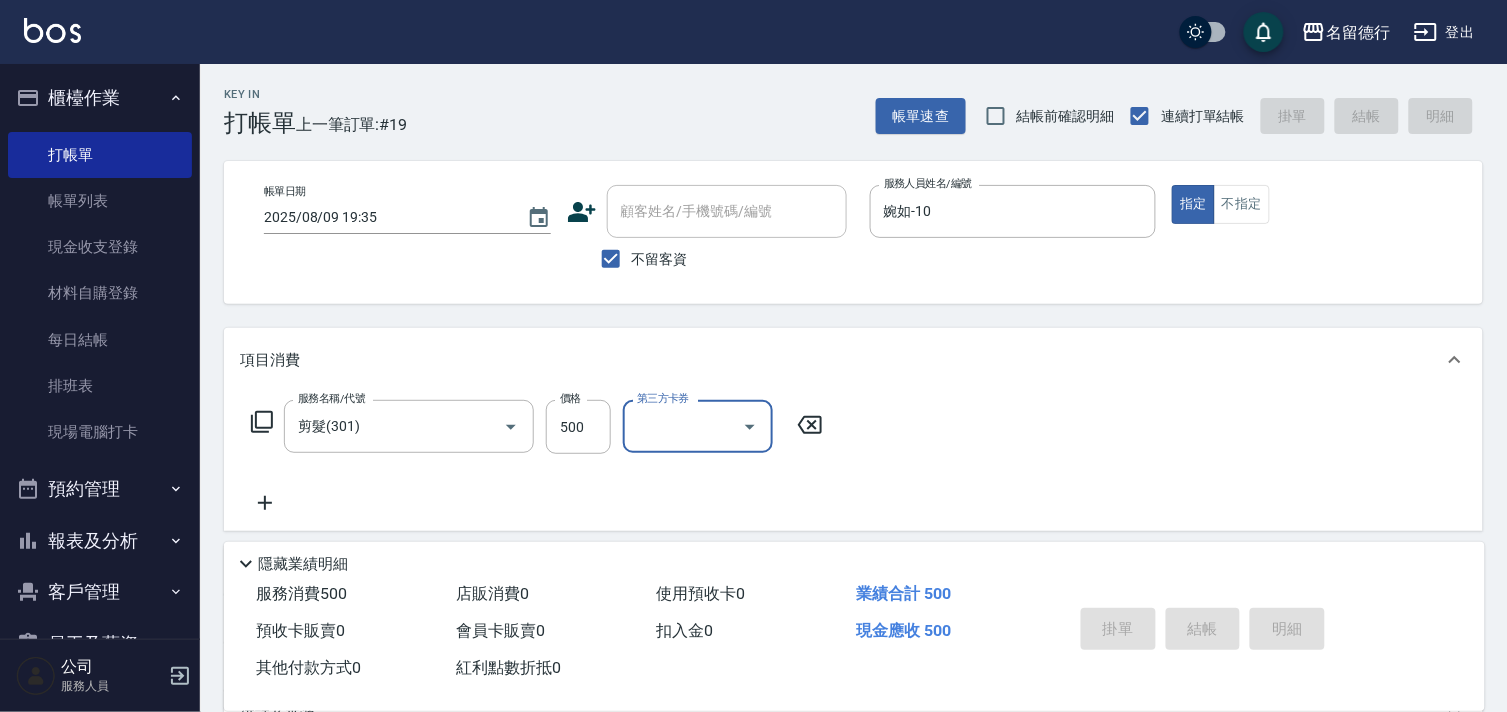 type 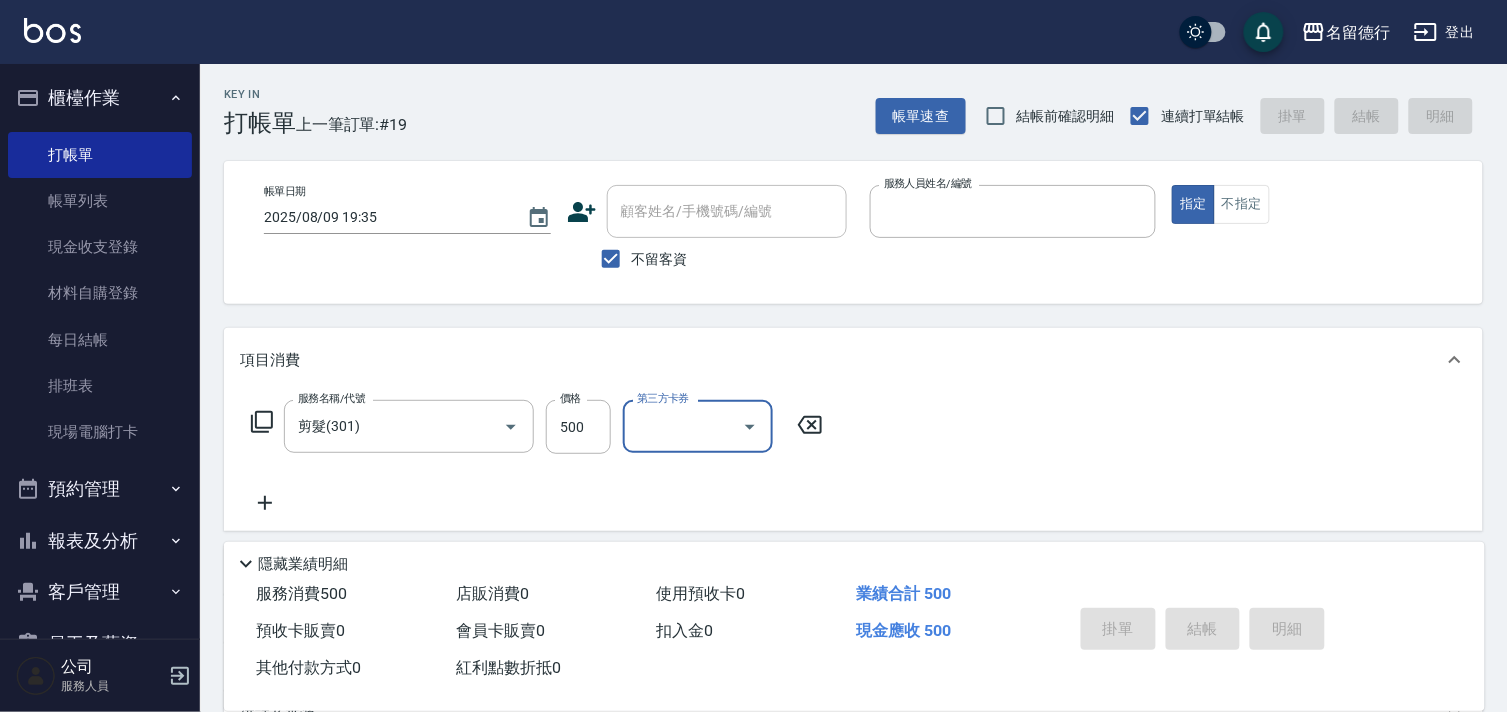 type 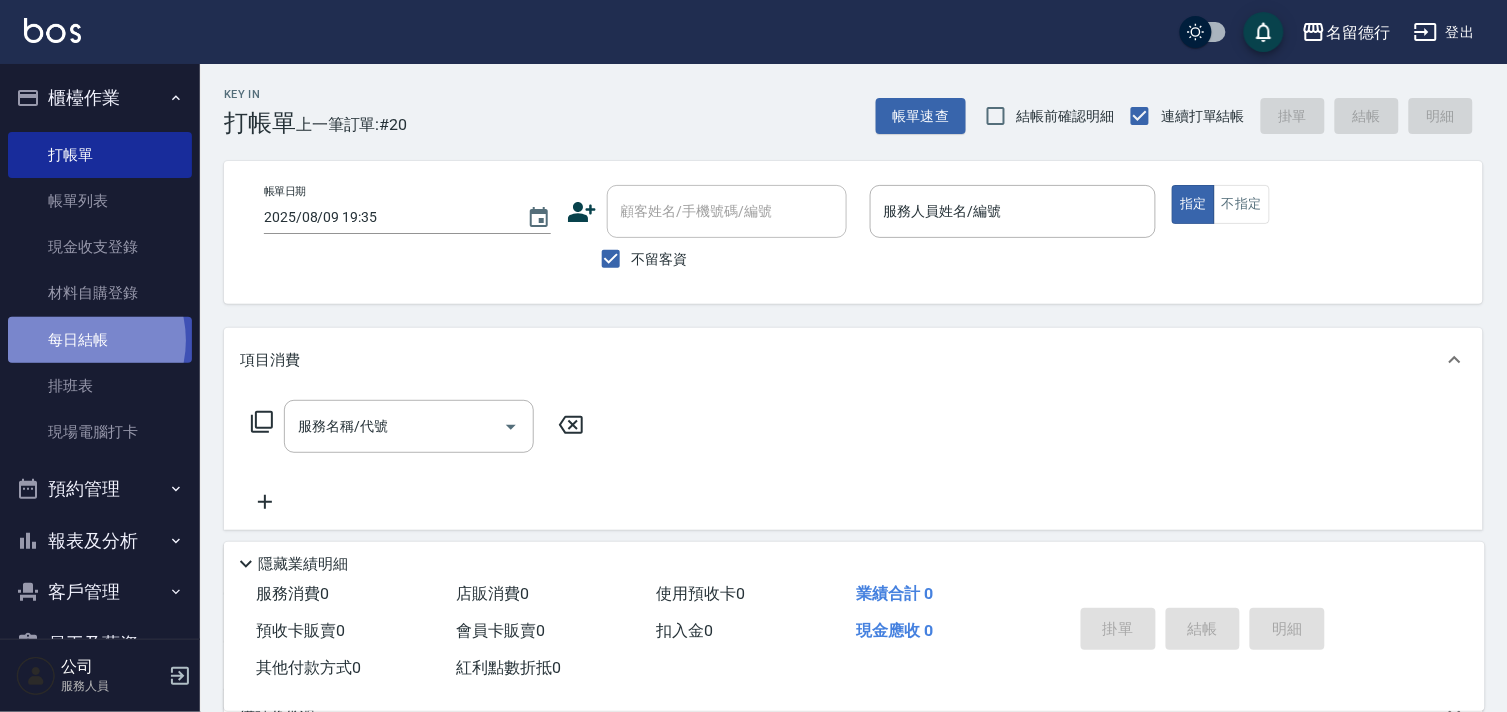 click on "每日結帳" at bounding box center (100, 340) 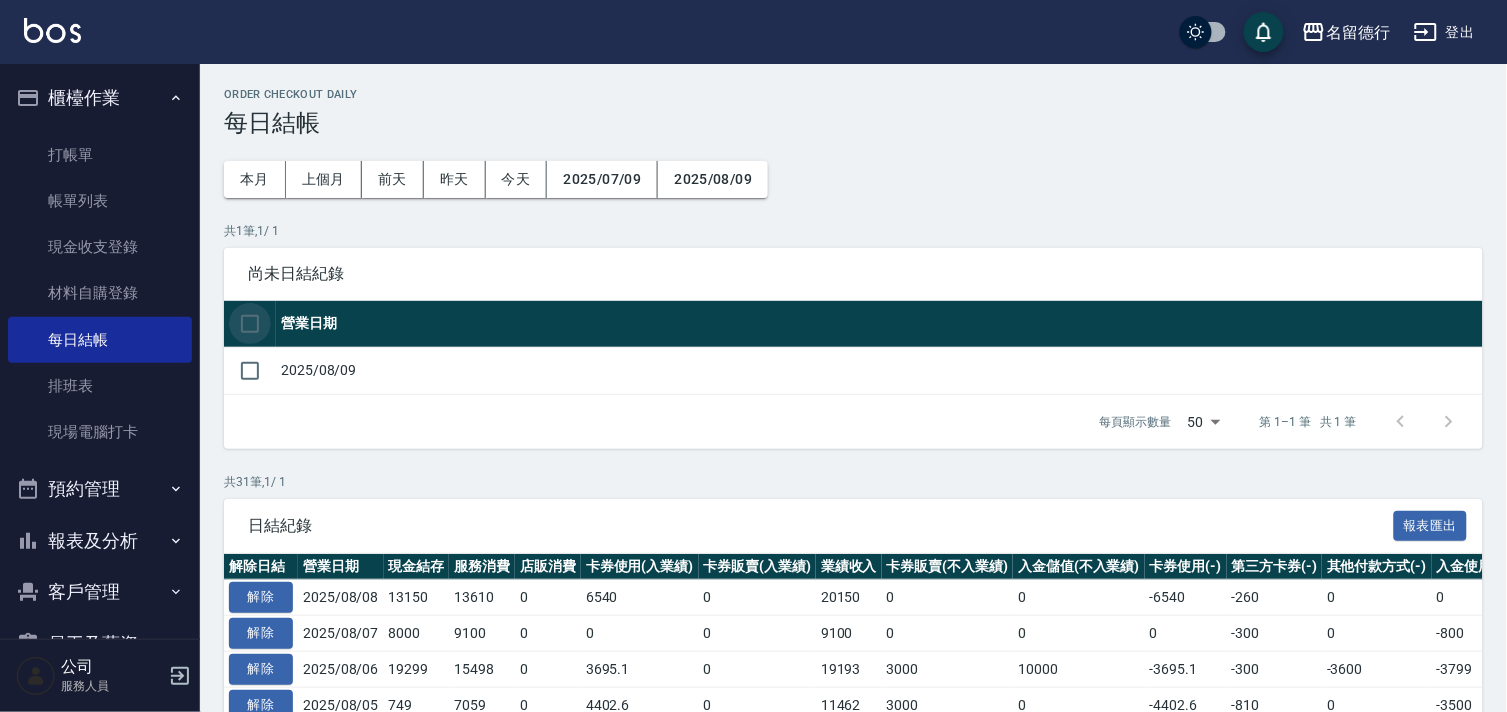click at bounding box center [250, 324] 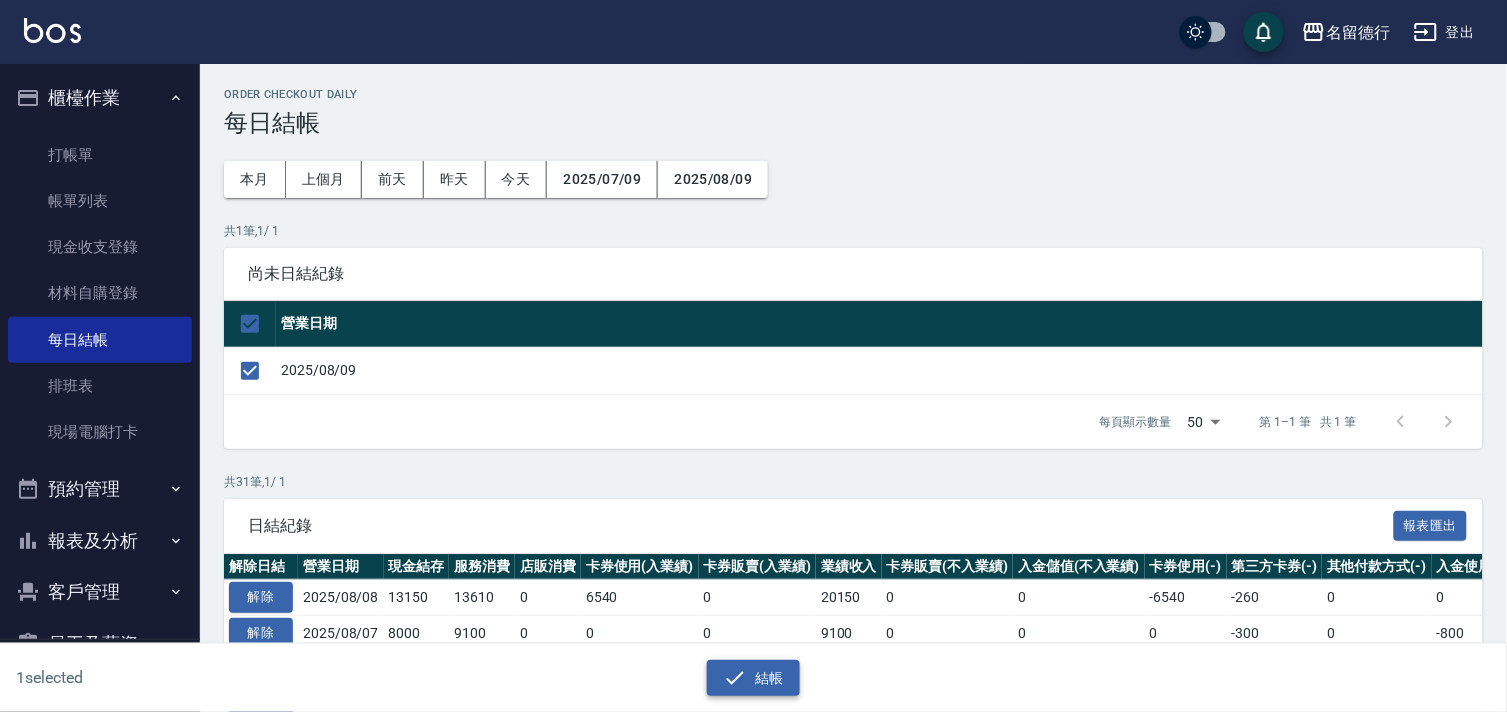click on "結帳" at bounding box center (753, 678) 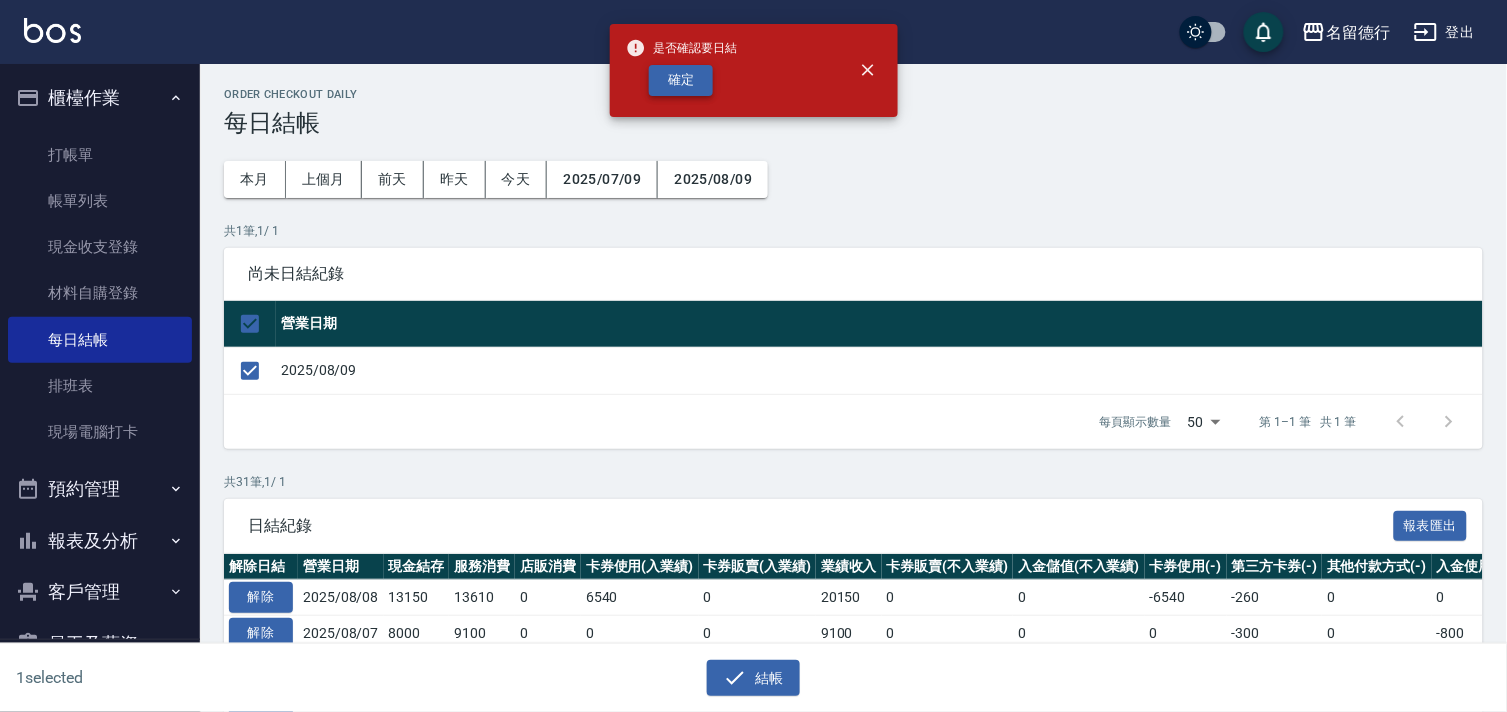 click on "確定" at bounding box center [681, 80] 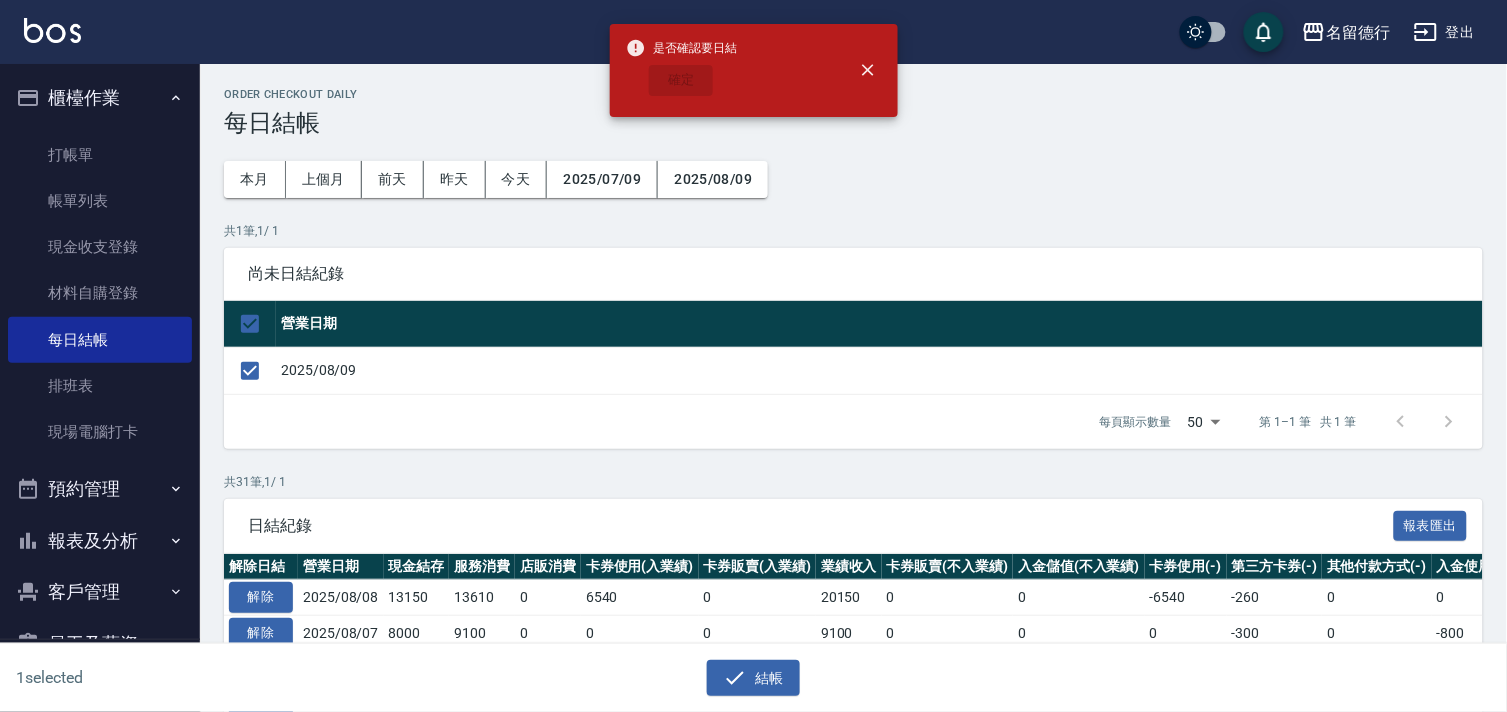checkbox on "false" 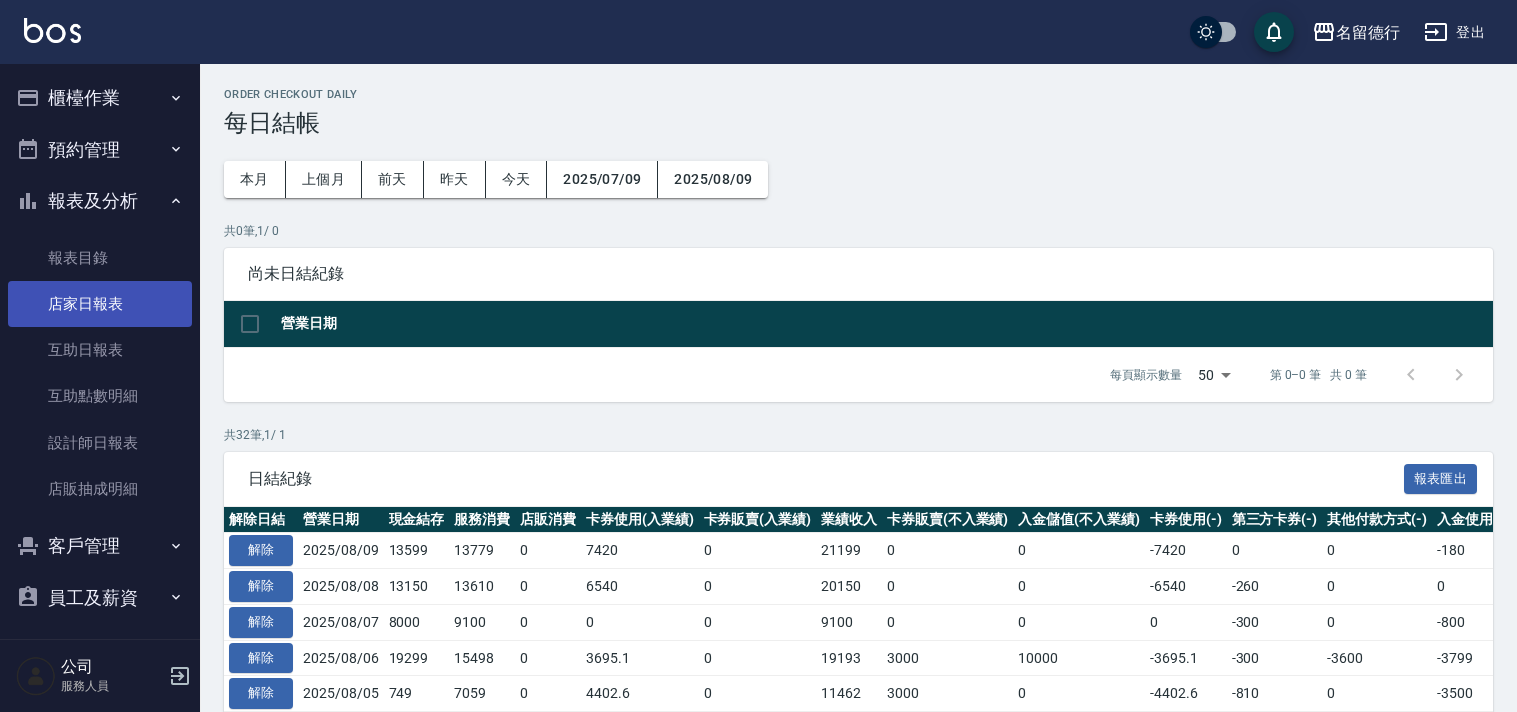 scroll, scrollTop: 0, scrollLeft: 0, axis: both 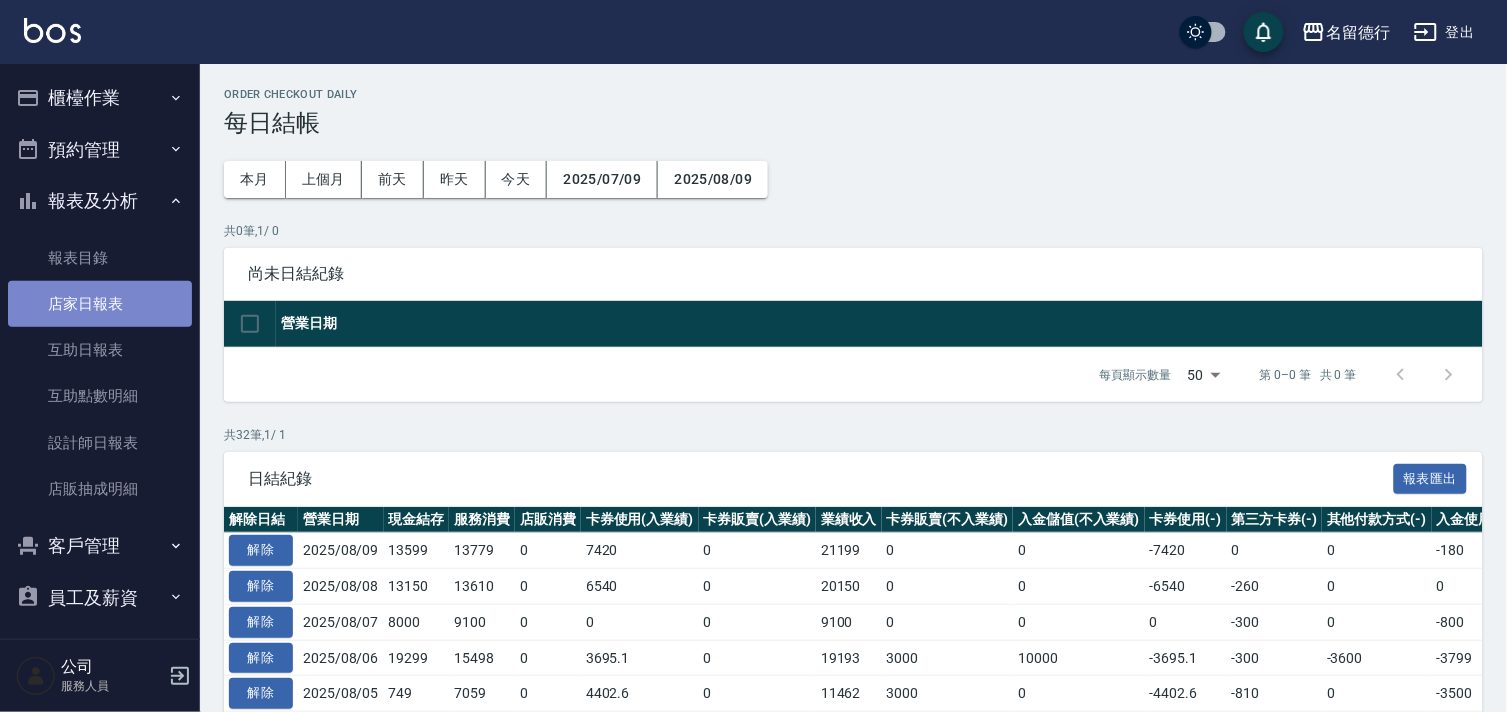 click on "店家日報表" at bounding box center [100, 304] 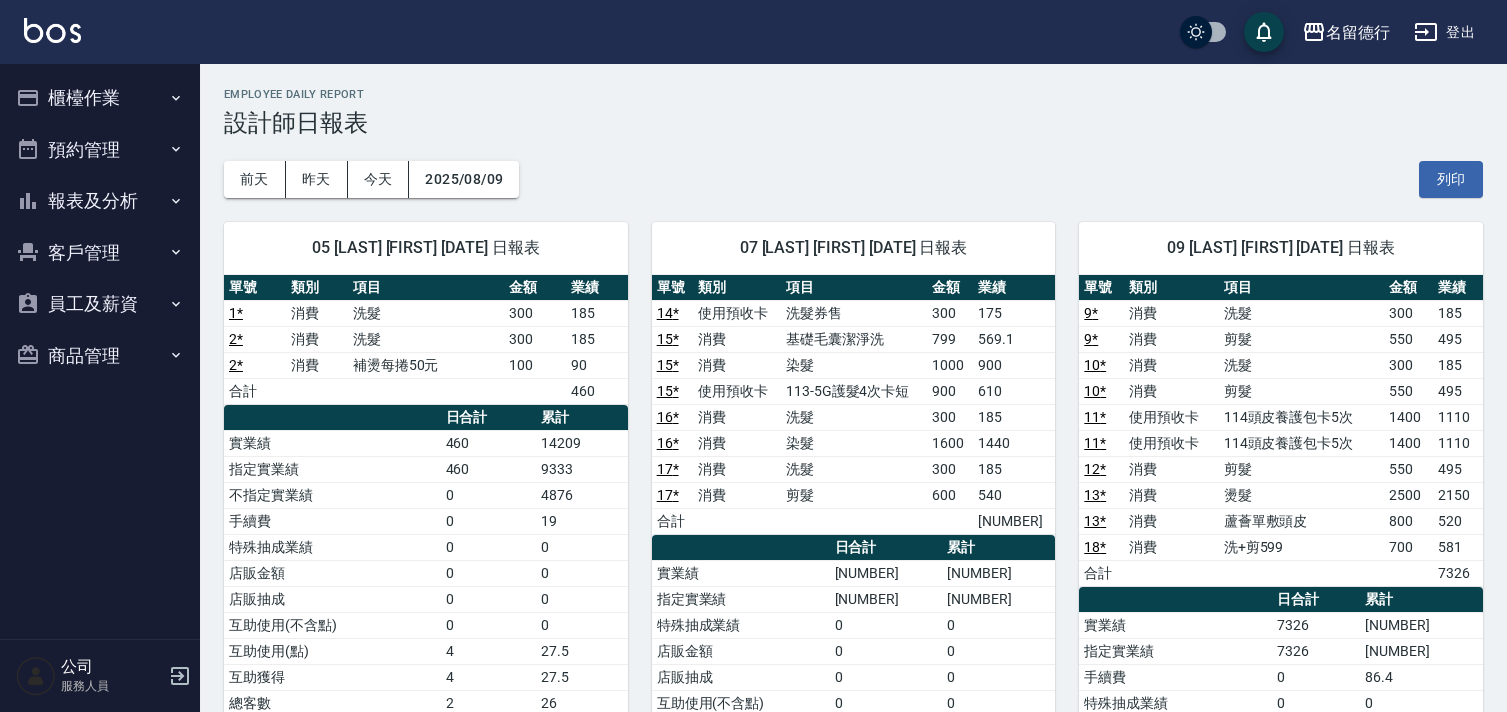 scroll, scrollTop: 0, scrollLeft: 0, axis: both 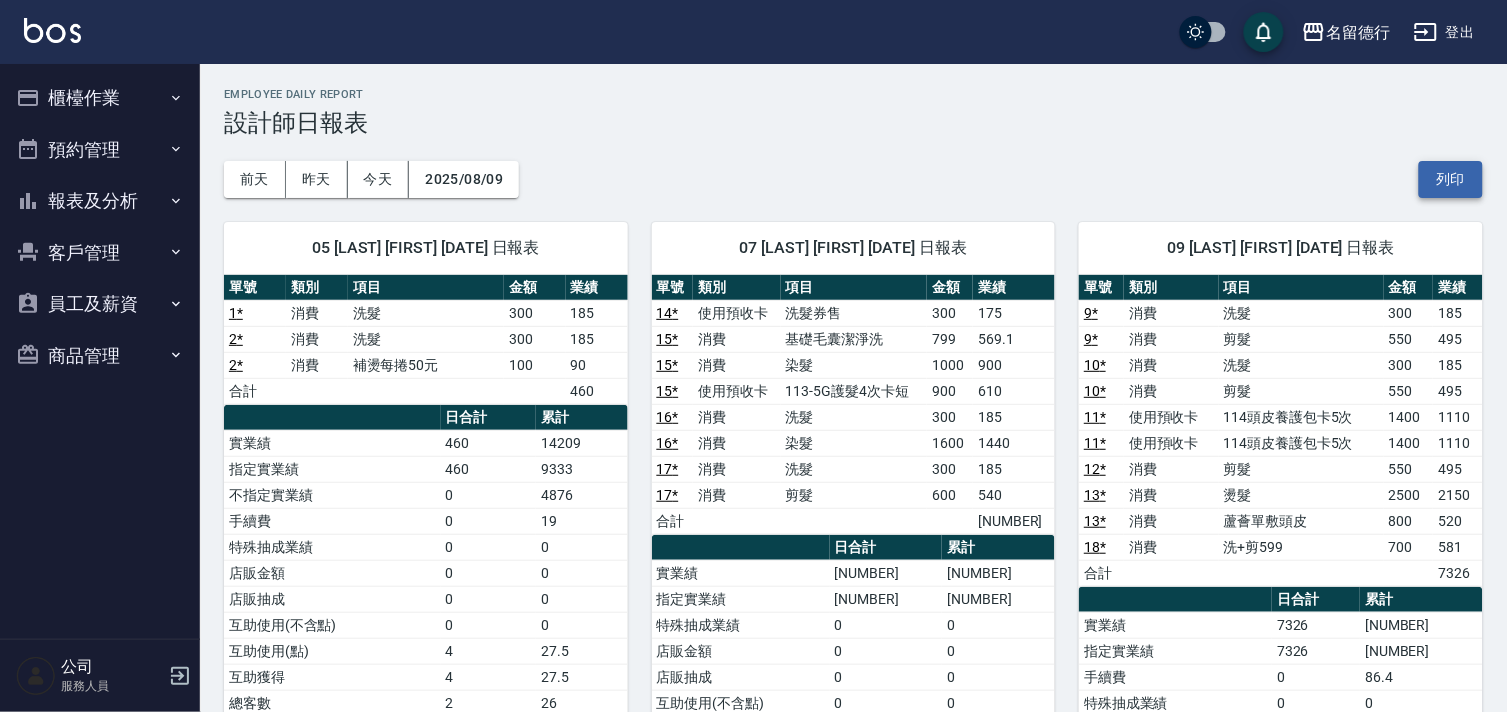 click on "列印" at bounding box center (1451, 179) 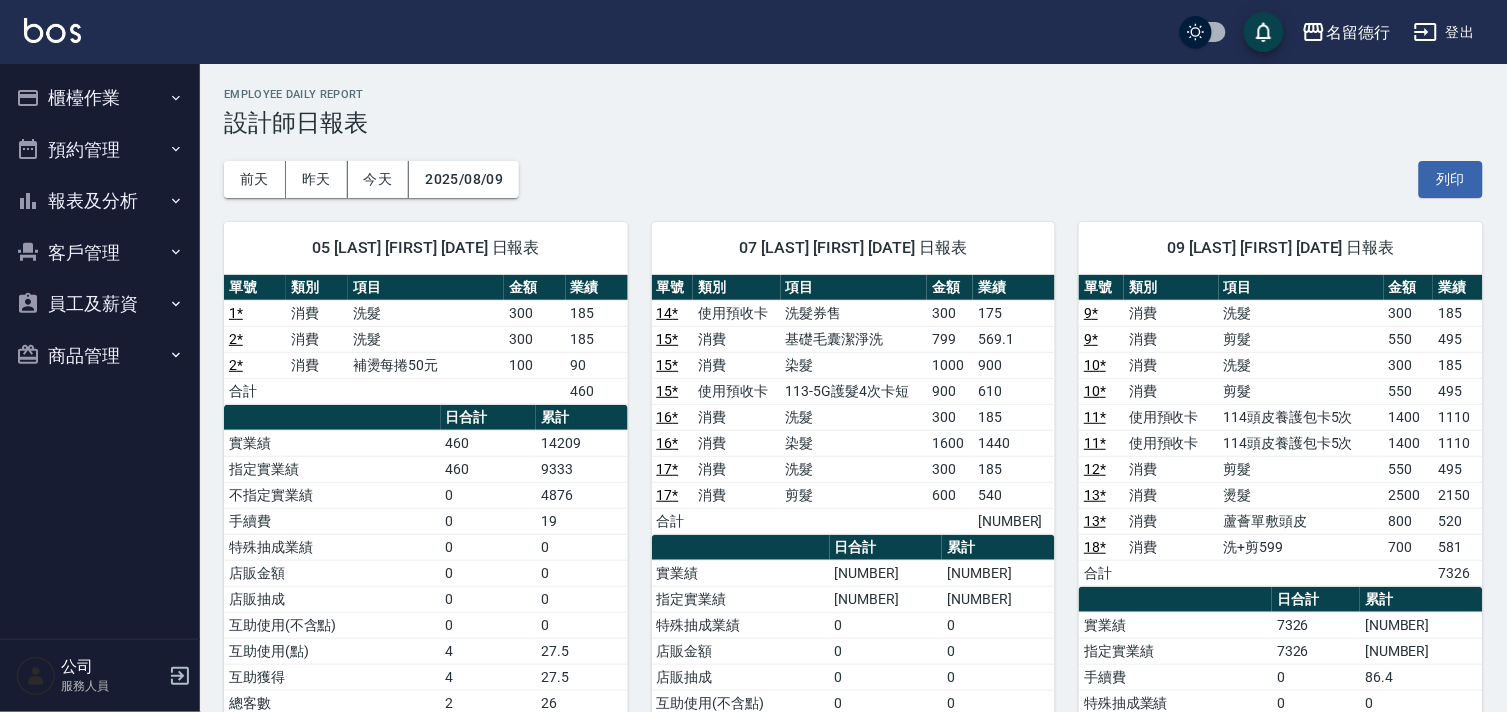 click on "報表及分析" at bounding box center (100, 201) 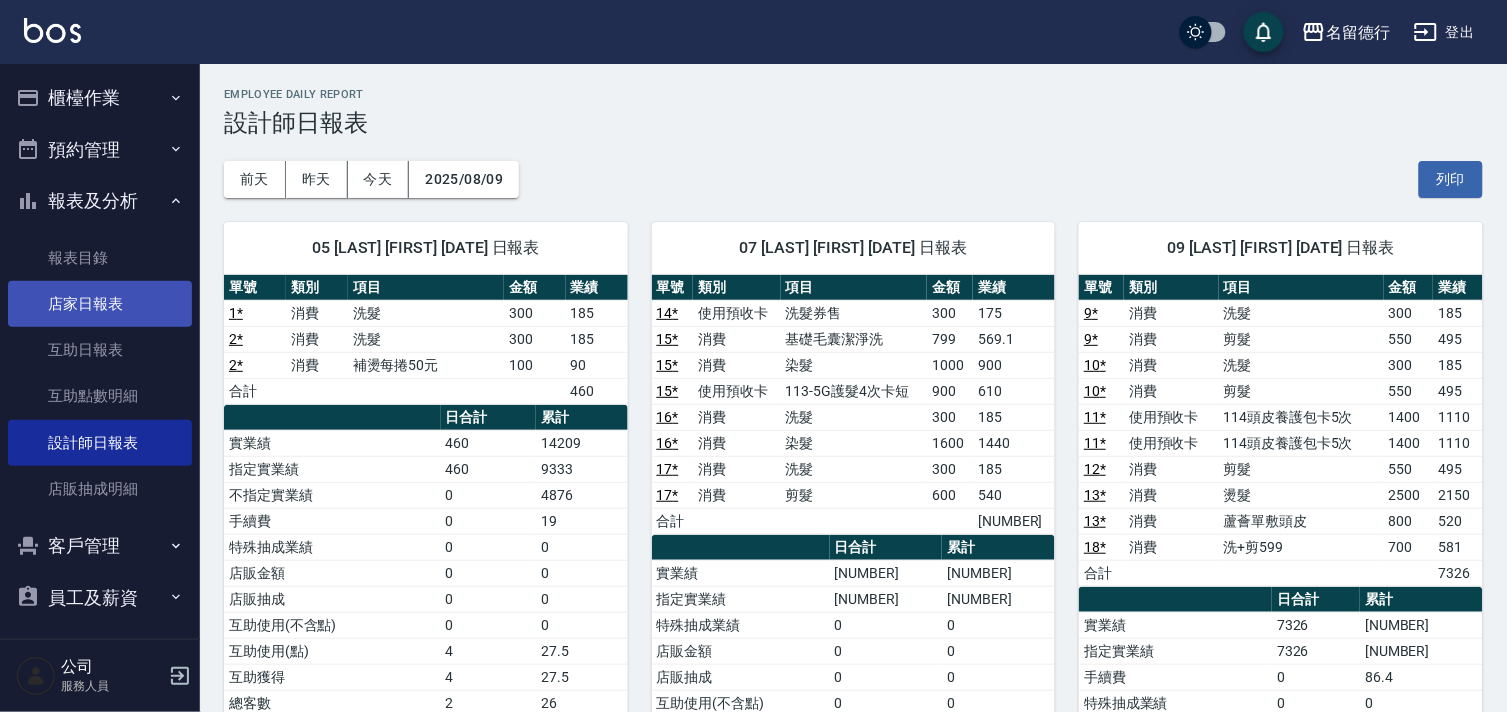 click on "店家日報表" at bounding box center [100, 304] 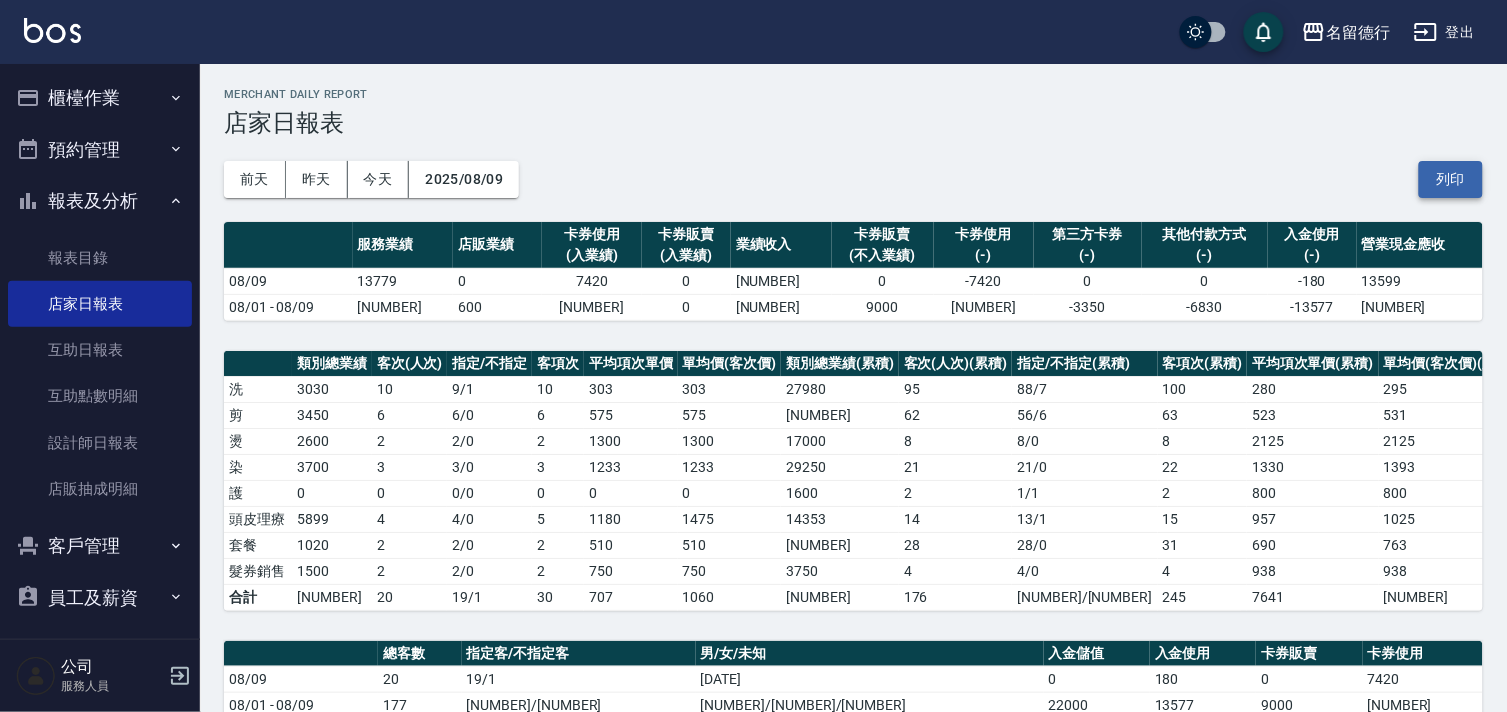 click on "列印" at bounding box center [1451, 179] 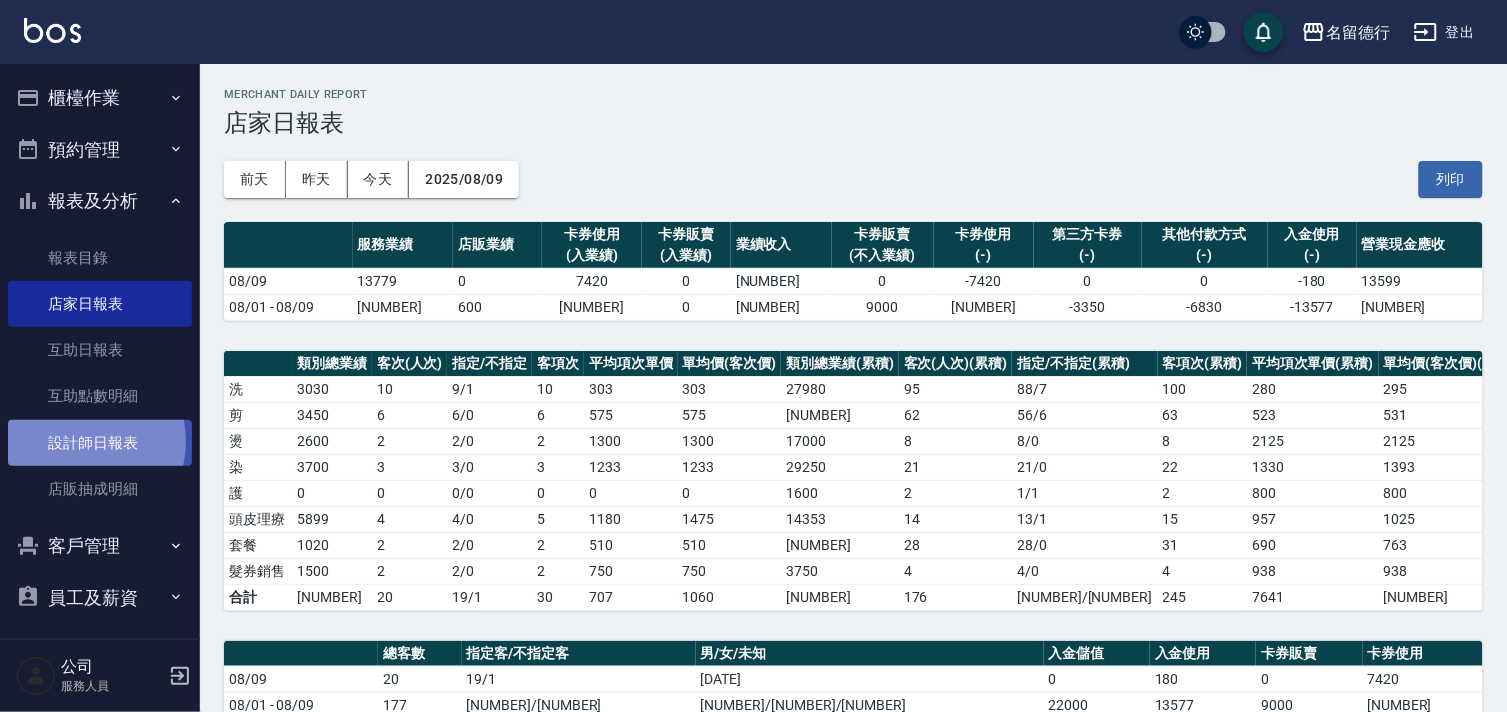 click on "設計師日報表" at bounding box center (100, 443) 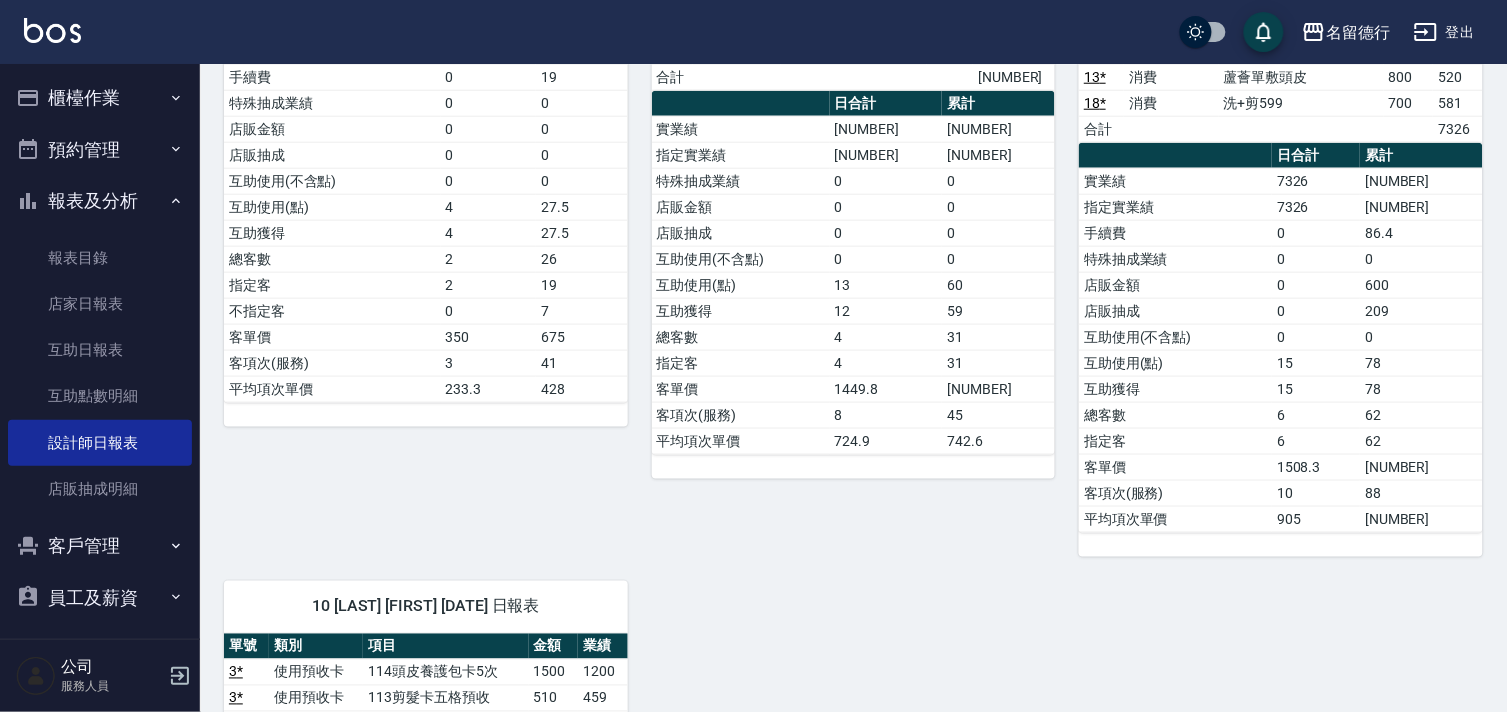 scroll, scrollTop: 111, scrollLeft: 0, axis: vertical 